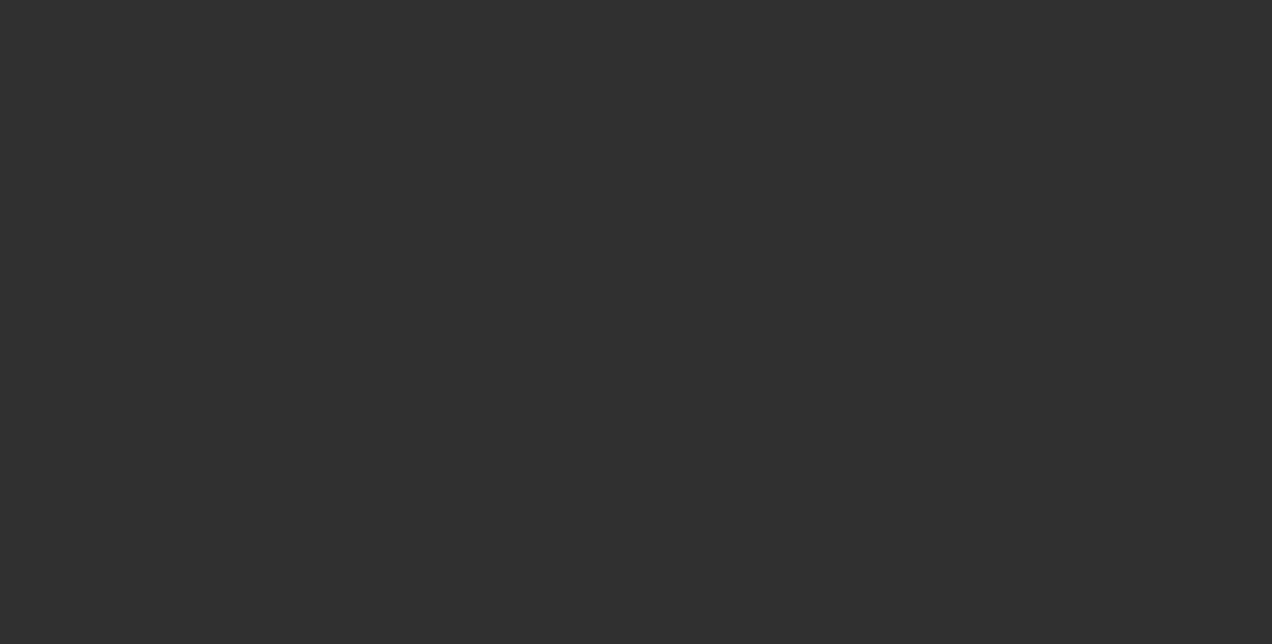 scroll, scrollTop: 0, scrollLeft: 0, axis: both 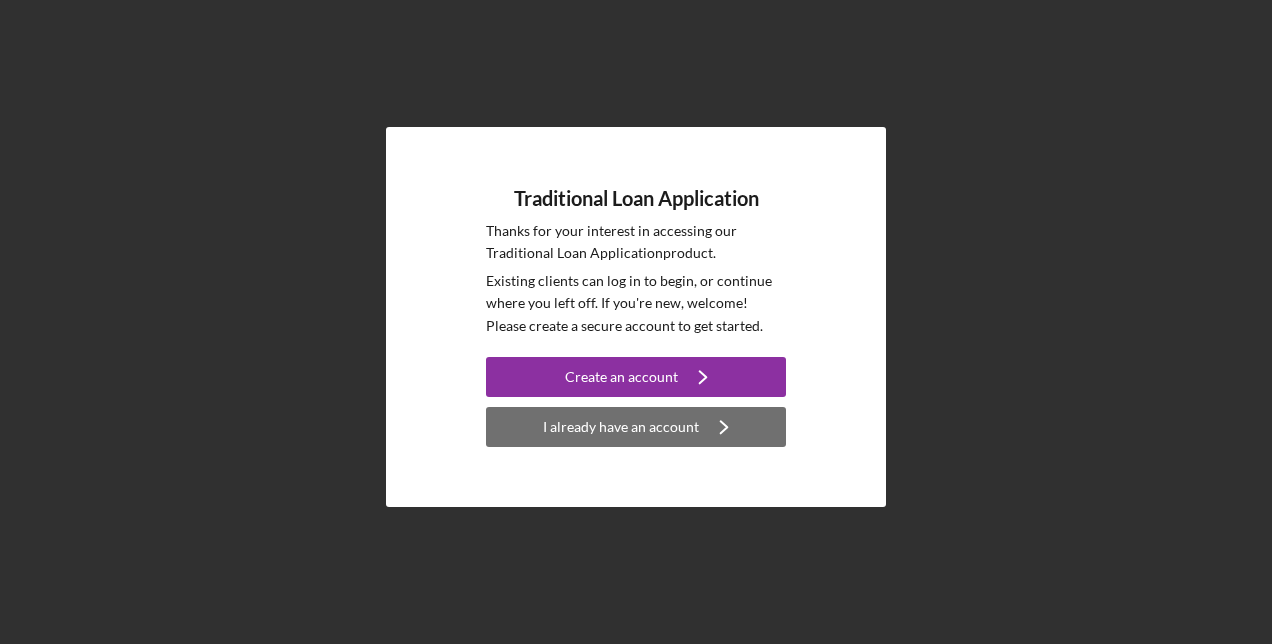 click on "I already have an account" at bounding box center [621, 427] 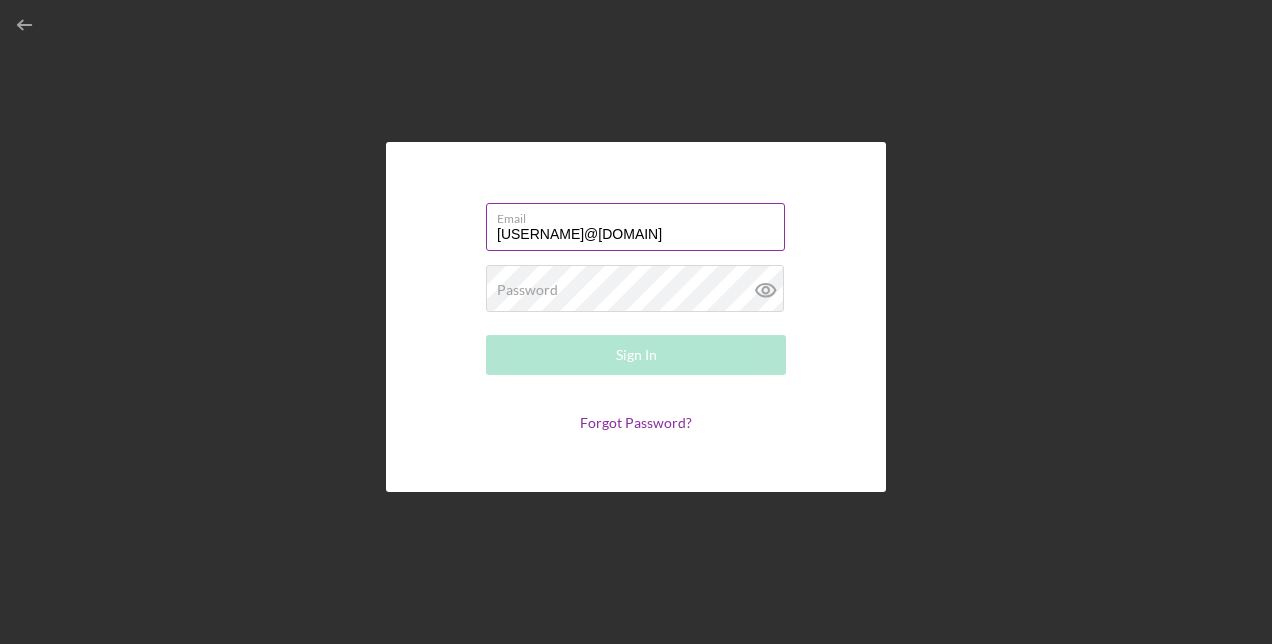 type on "[USERNAME]@[DOMAIN]" 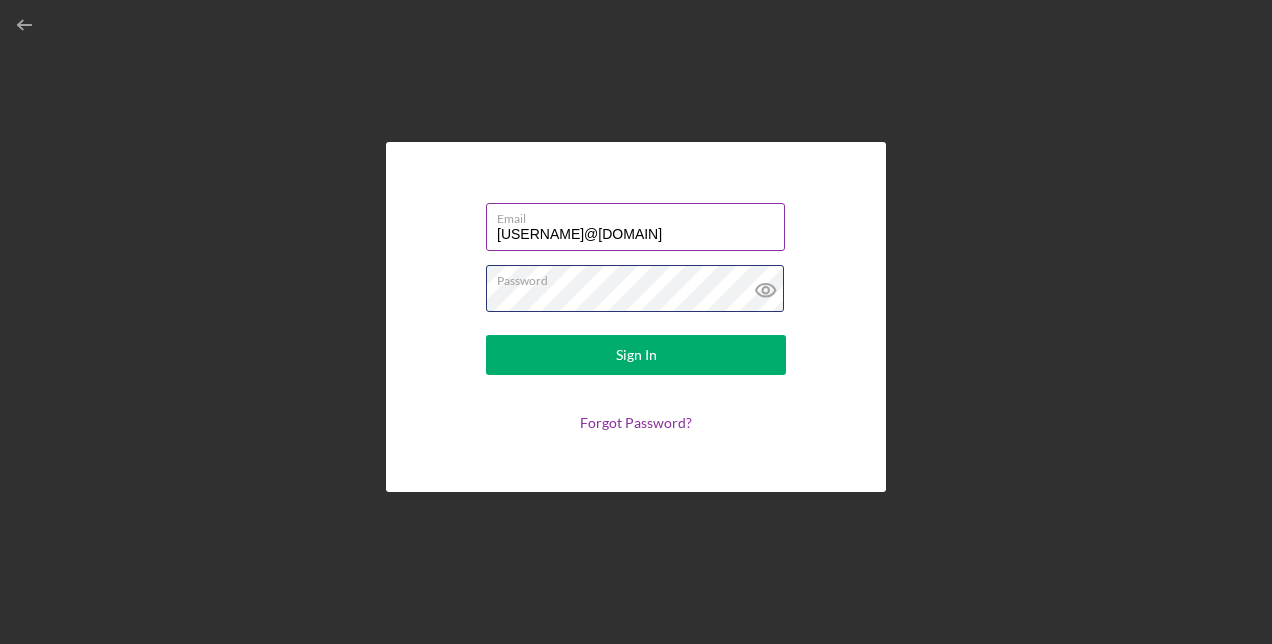 click on "Sign In" at bounding box center (636, 355) 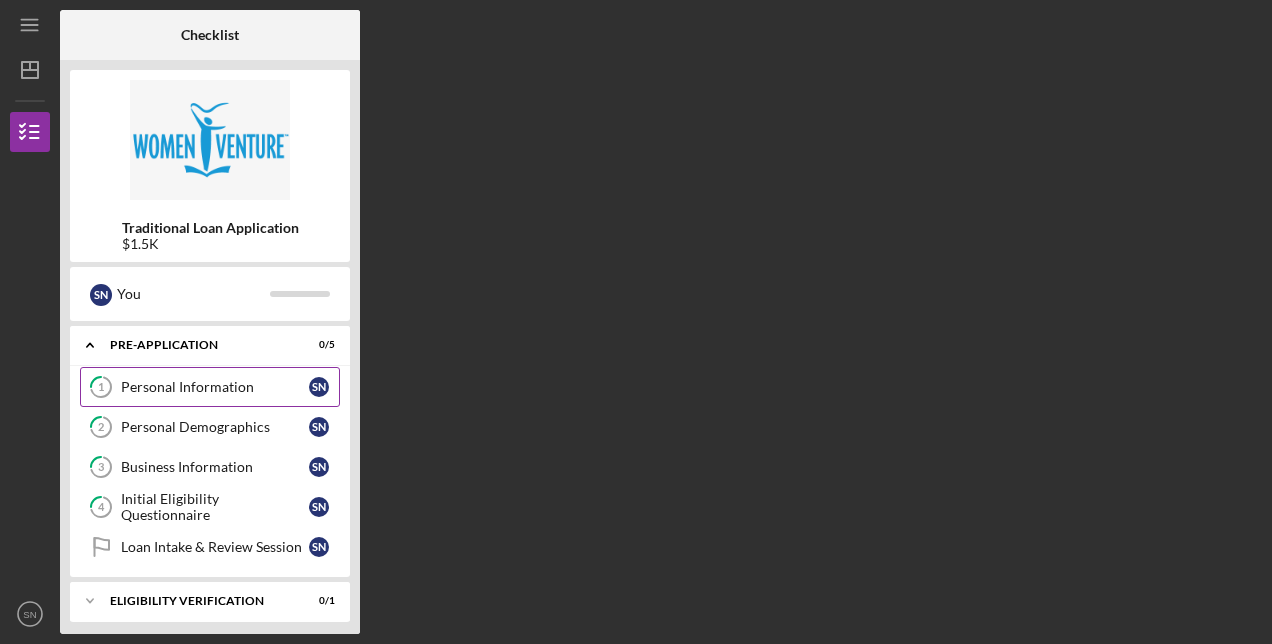 click on "Personal Information" at bounding box center [215, 387] 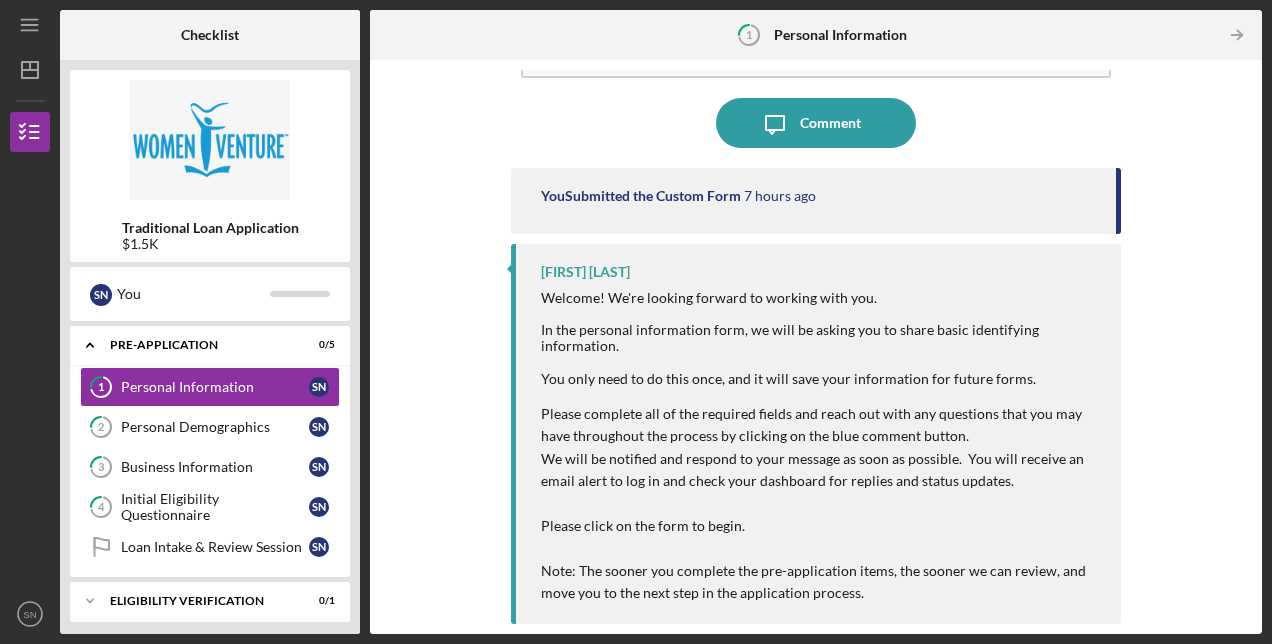 scroll, scrollTop: 0, scrollLeft: 0, axis: both 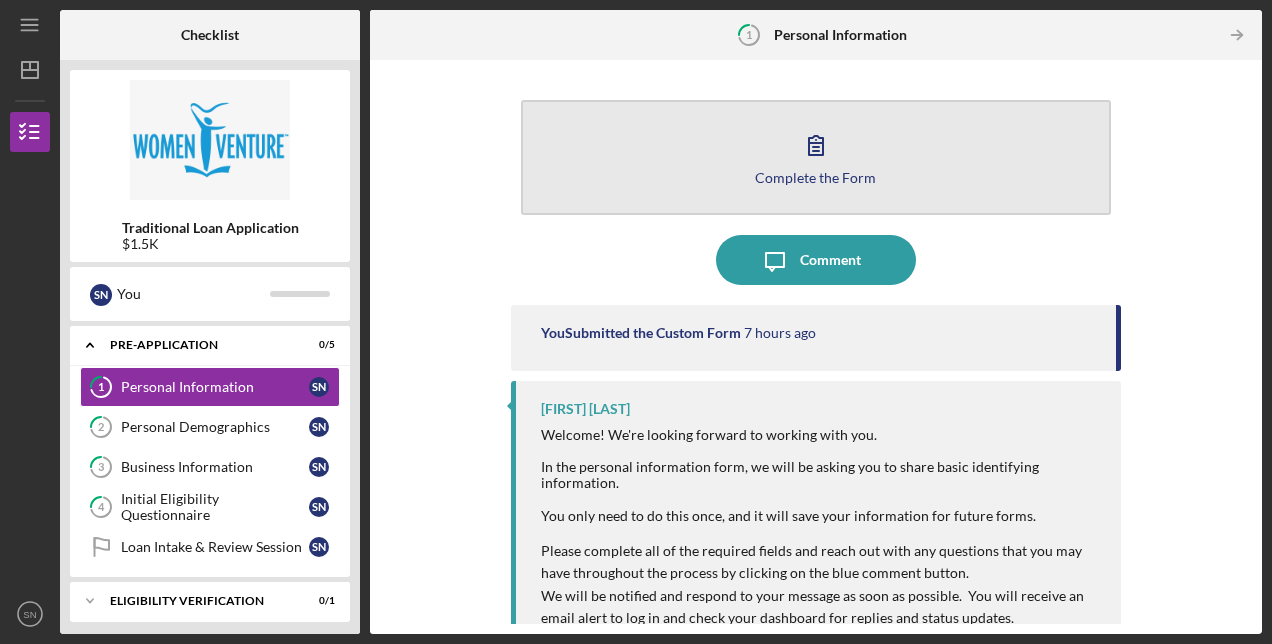 click on "Complete the Form" at bounding box center (815, 177) 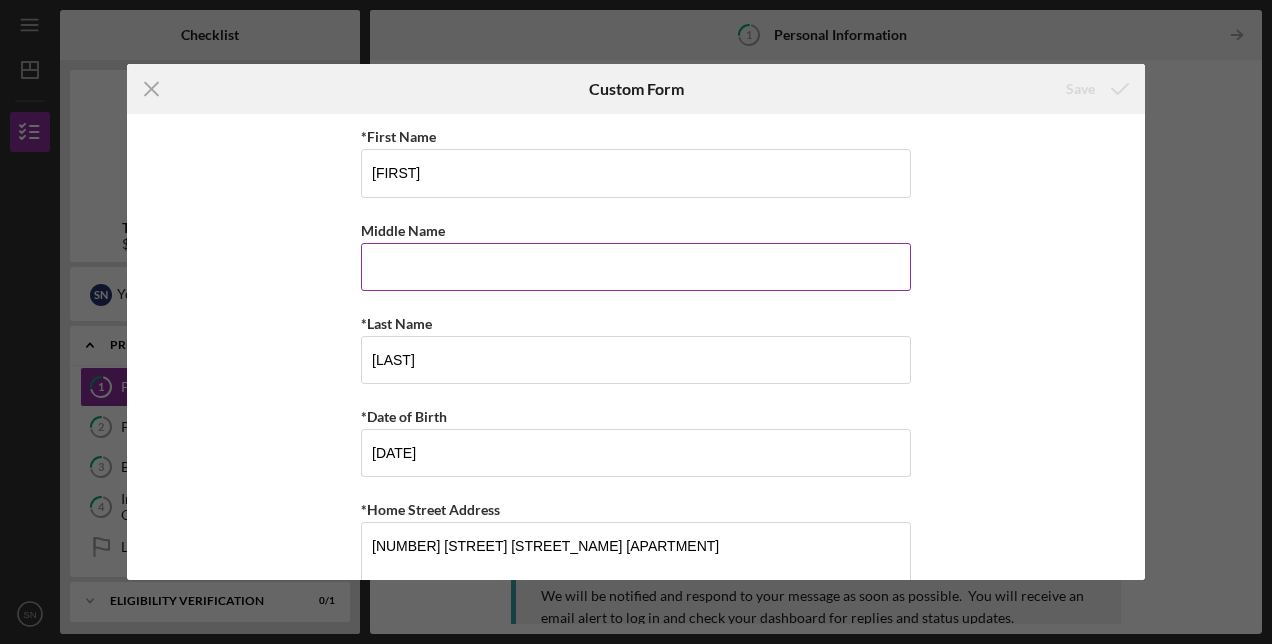scroll, scrollTop: 714, scrollLeft: 0, axis: vertical 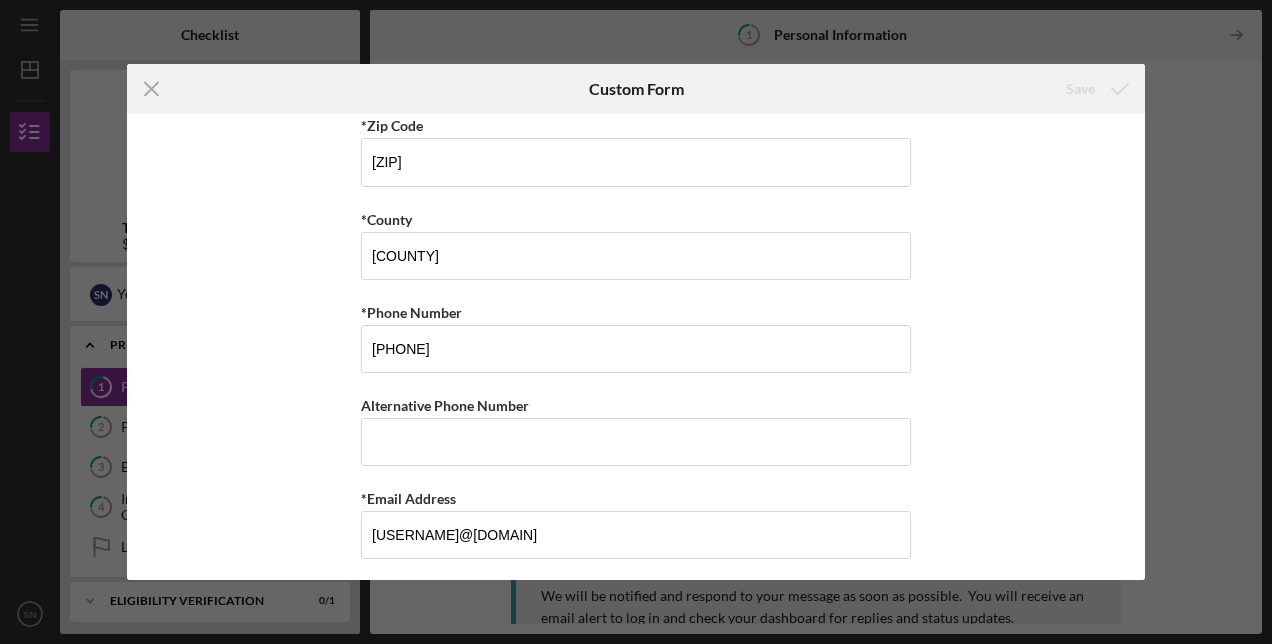 click on "Icon/Menu Close Custom Form Save *First Name [FIRST] Middle Name *Last Name [LAST] *Date of Birth [DATE] *Home Street Address [NUMBER] [STREET] [STREET_NAME] [APARTMENT] *City [CITY] *State [STATE] *Zip Code [ZIP] *County [COUNTY] *Phone Number [PHONE] Alternative Phone Number *Email Address [EMAIL] Cancel Save" at bounding box center [636, 322] 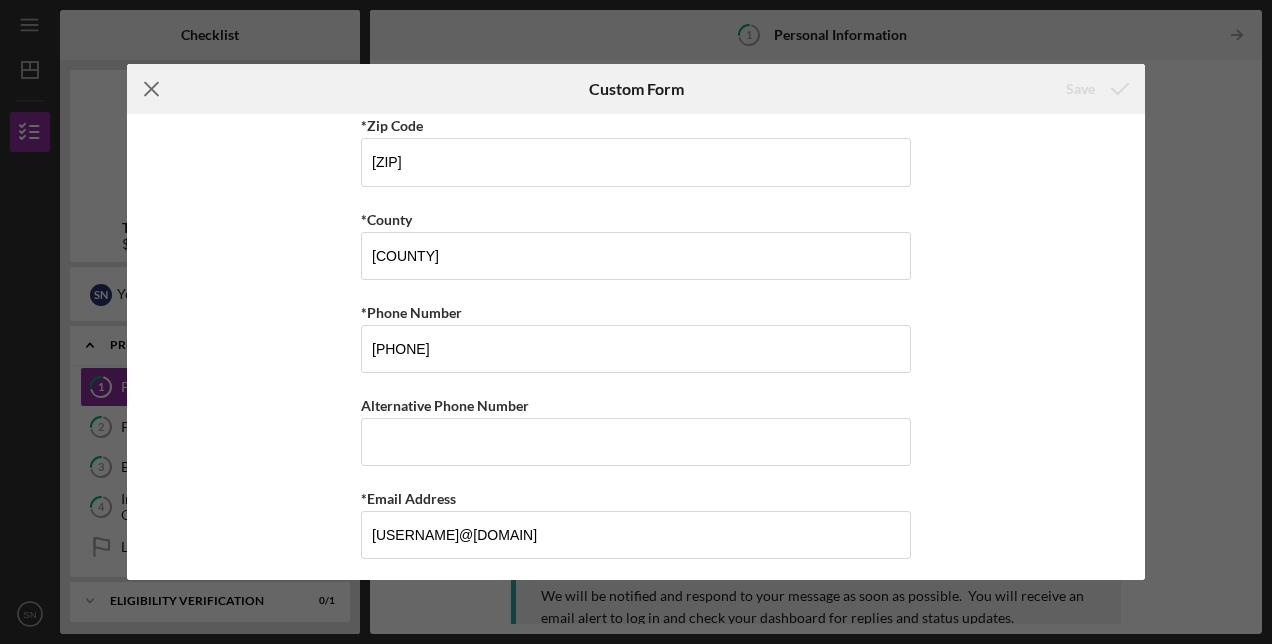 click on "Icon/Menu Close" 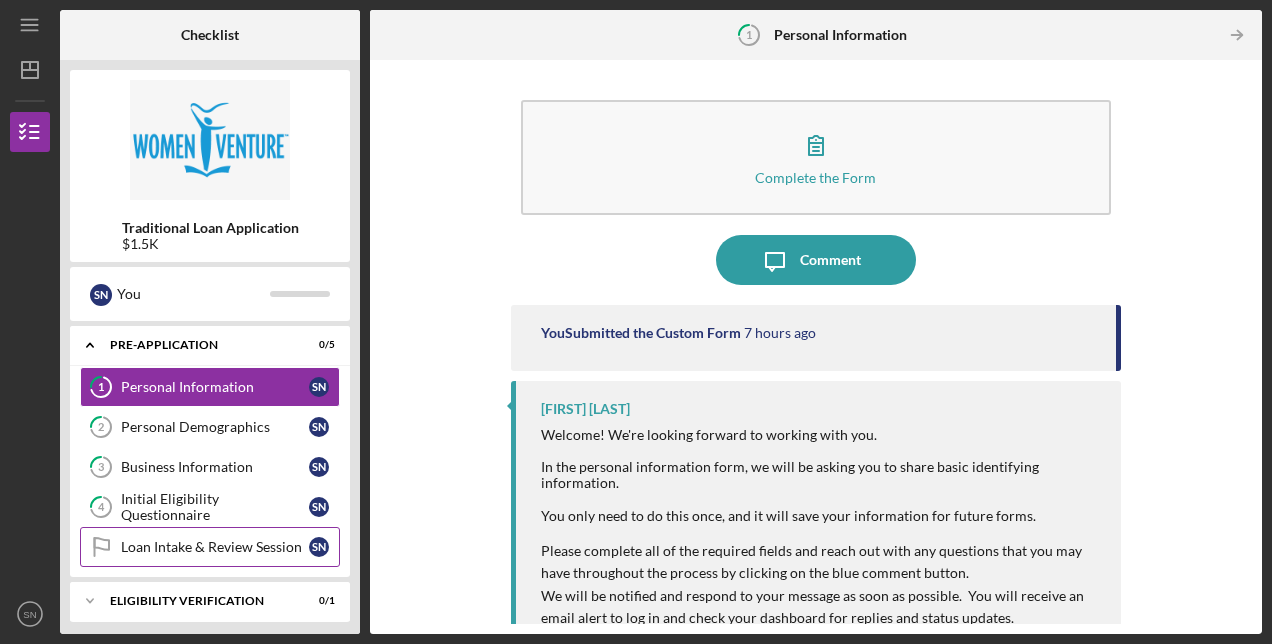 click on "Loan Intake & Review Session" at bounding box center [215, 547] 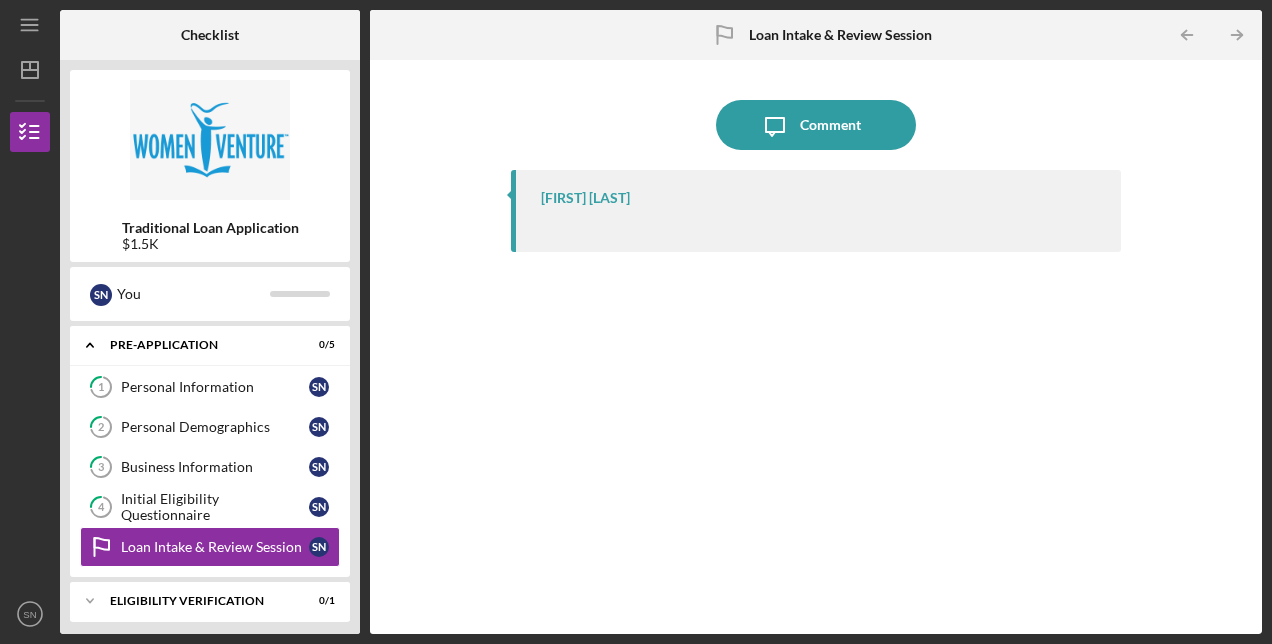 click on "[FIRST] [LAST]" at bounding box center [585, 198] 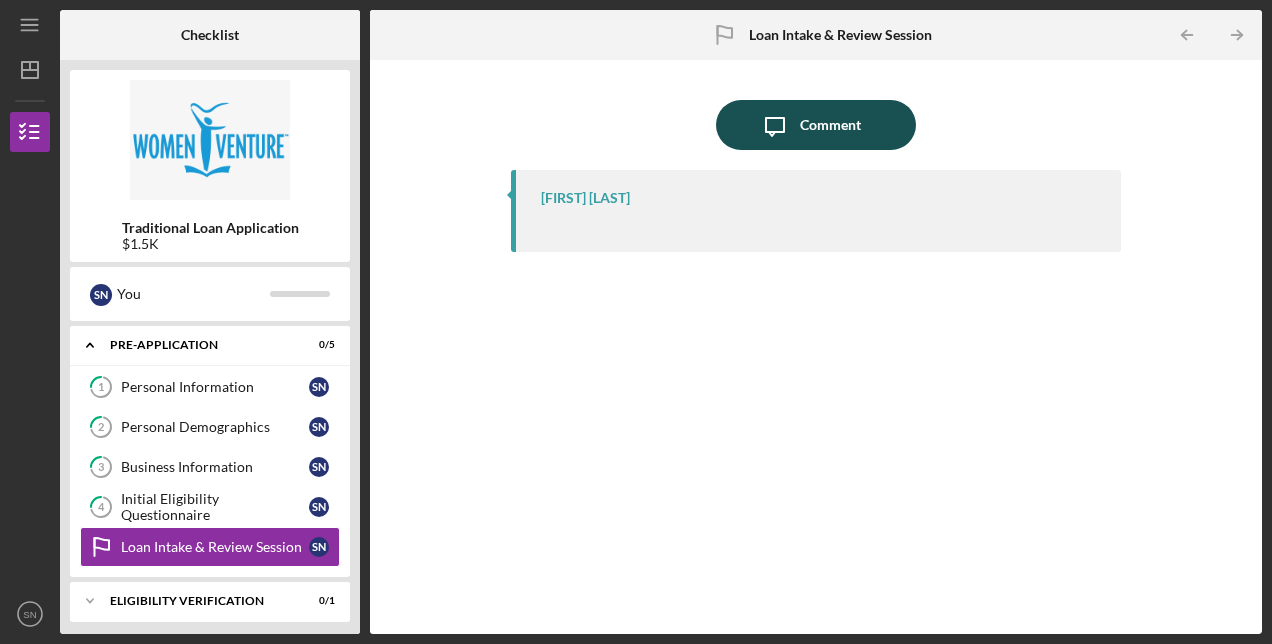 click on "Icon/Message" 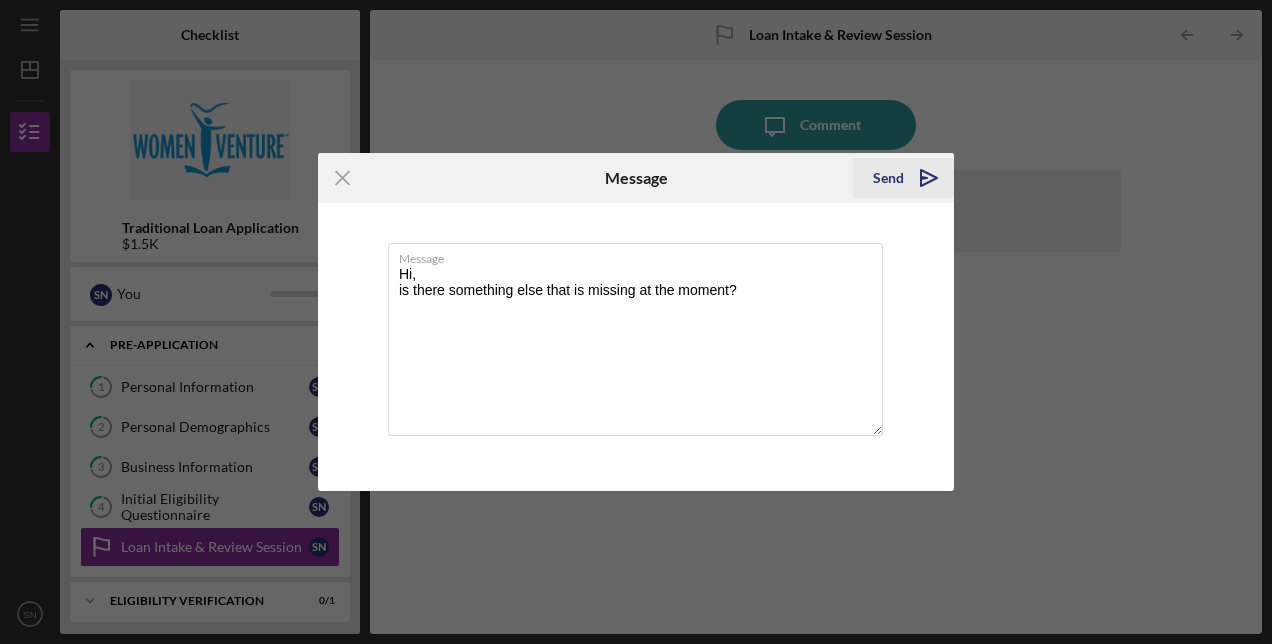 type on "Hi,
is there something else that is missing at the moment?" 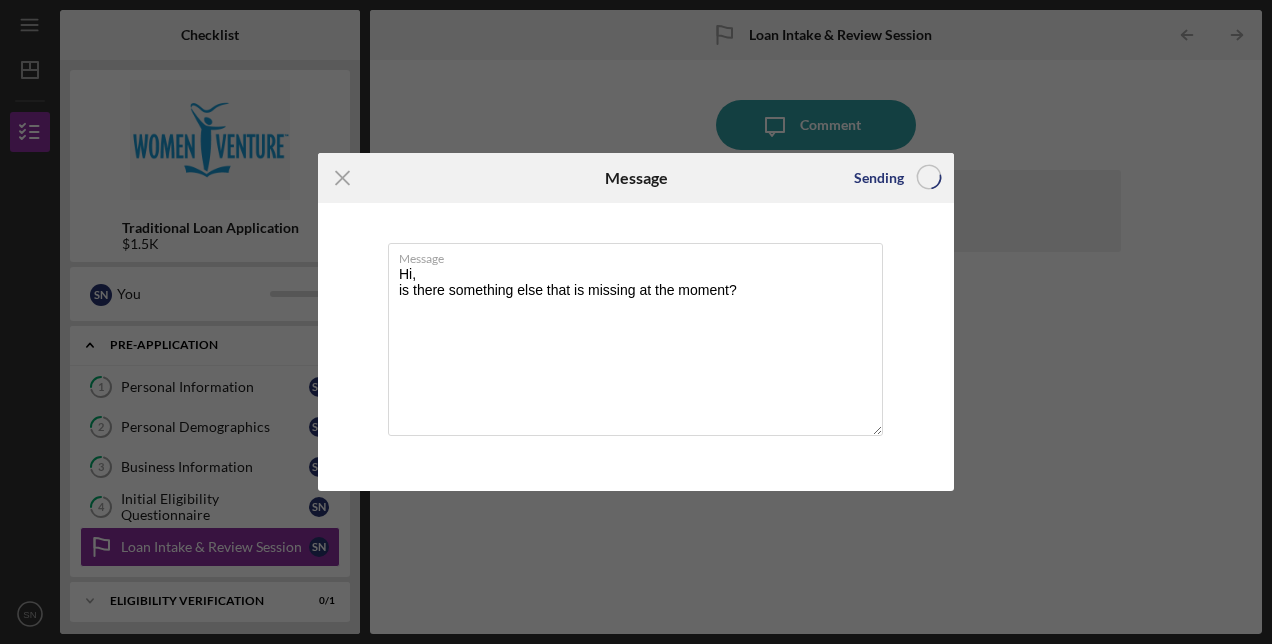 type 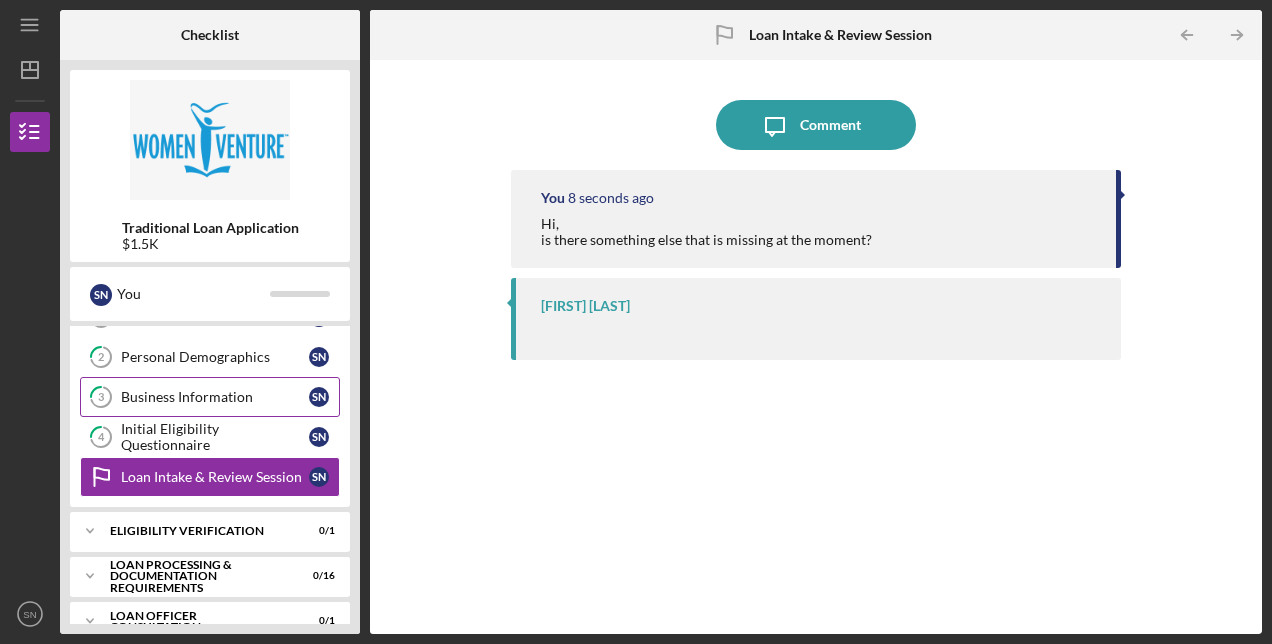 scroll, scrollTop: 0, scrollLeft: 0, axis: both 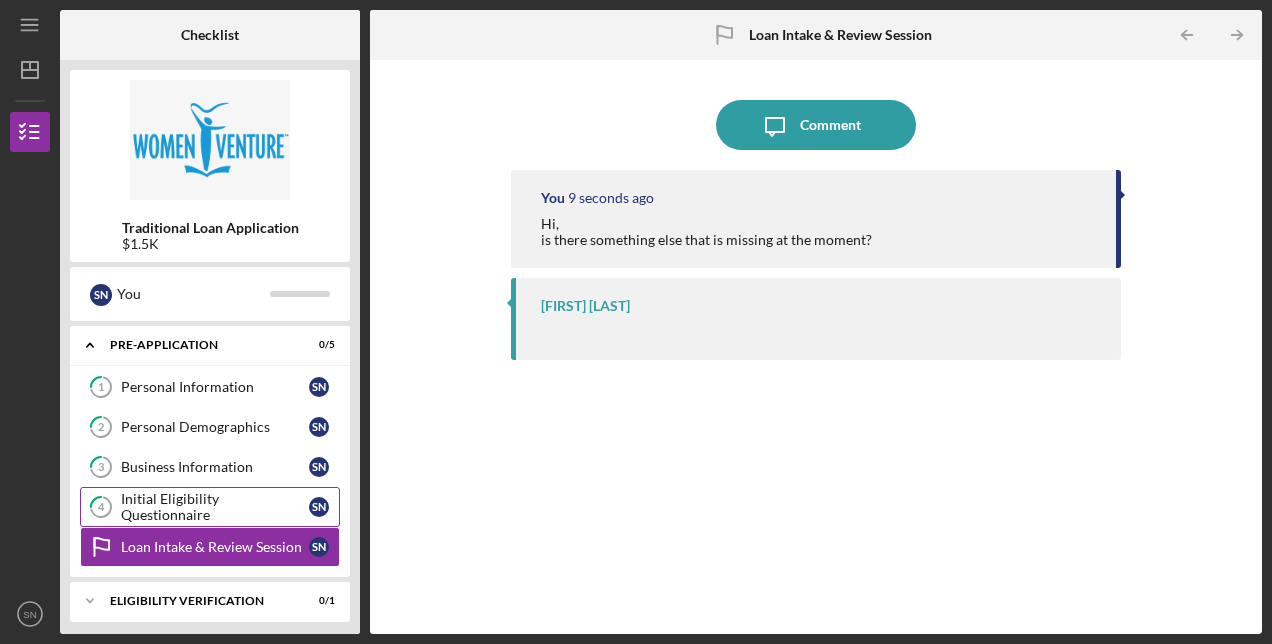 click on "Initial Eligibility Questionnaire" at bounding box center [215, 507] 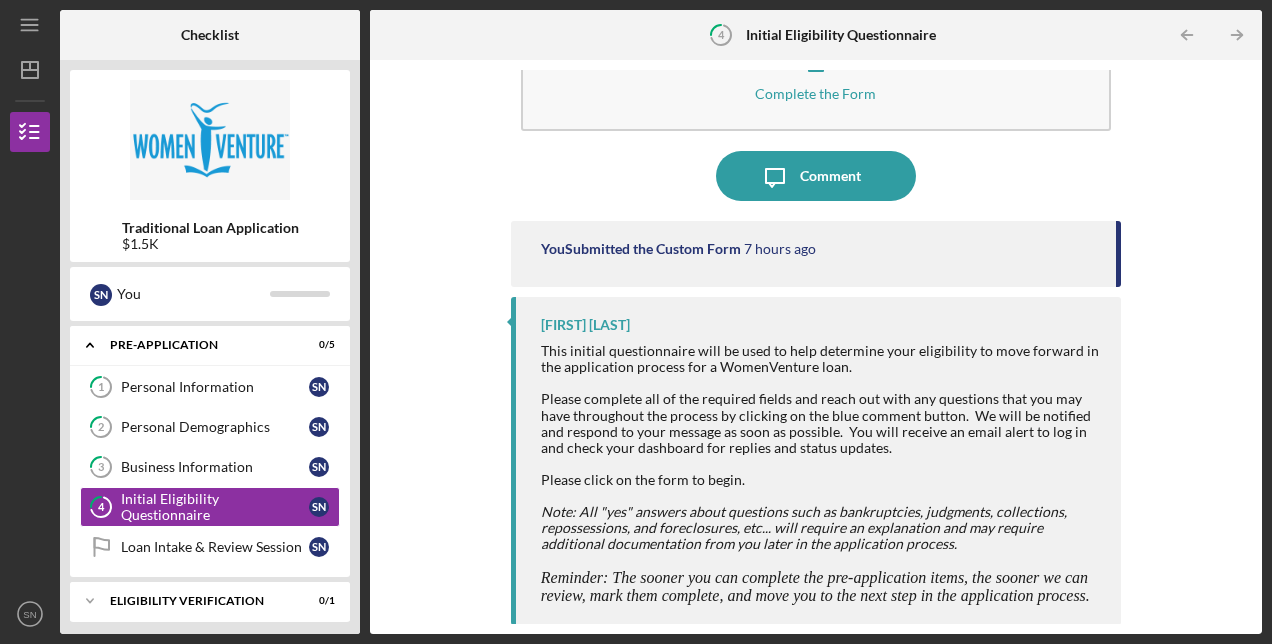 scroll, scrollTop: 0, scrollLeft: 0, axis: both 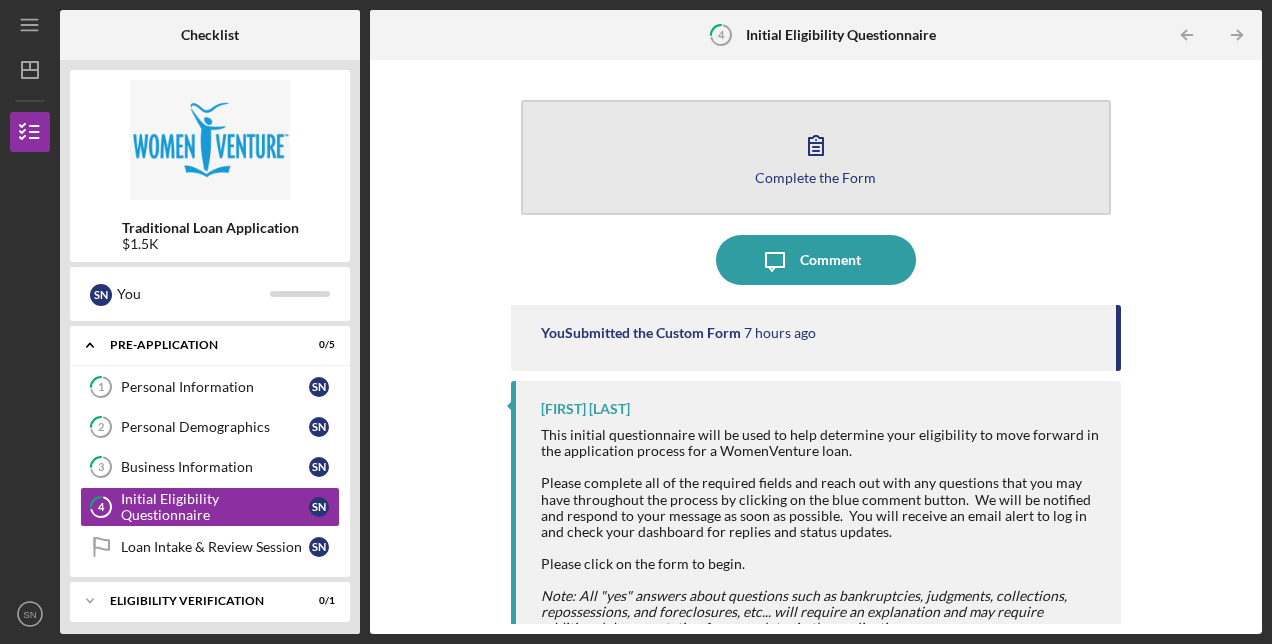 click on "Complete the Form Form" at bounding box center [816, 157] 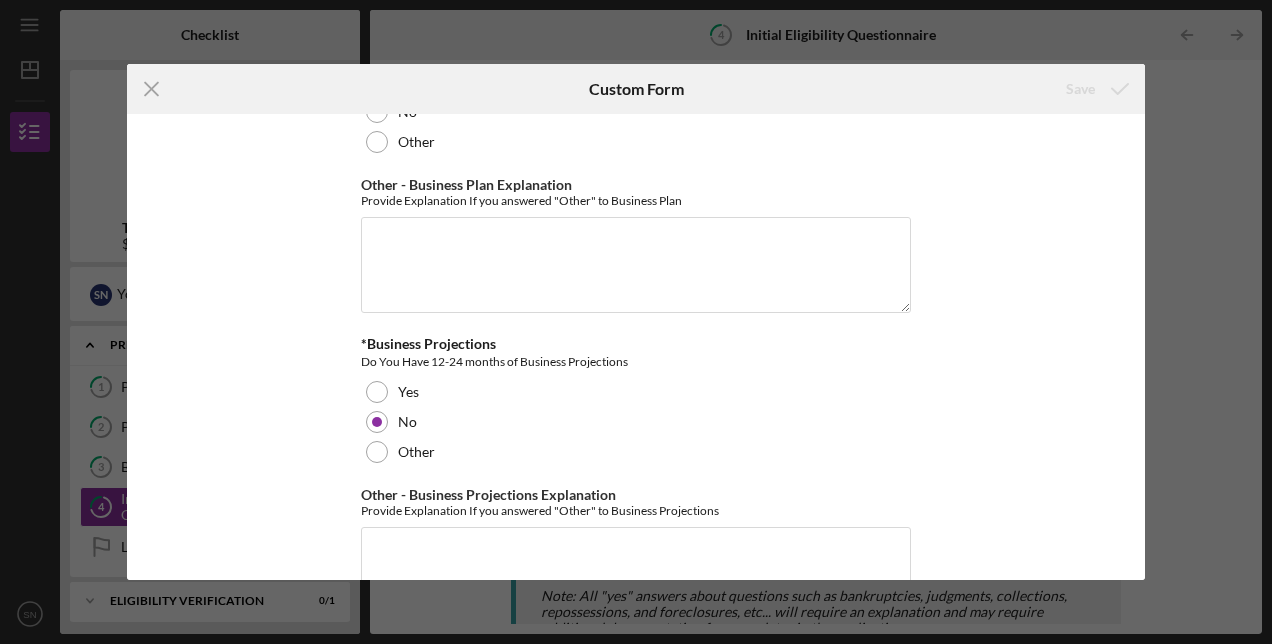 scroll, scrollTop: 3640, scrollLeft: 0, axis: vertical 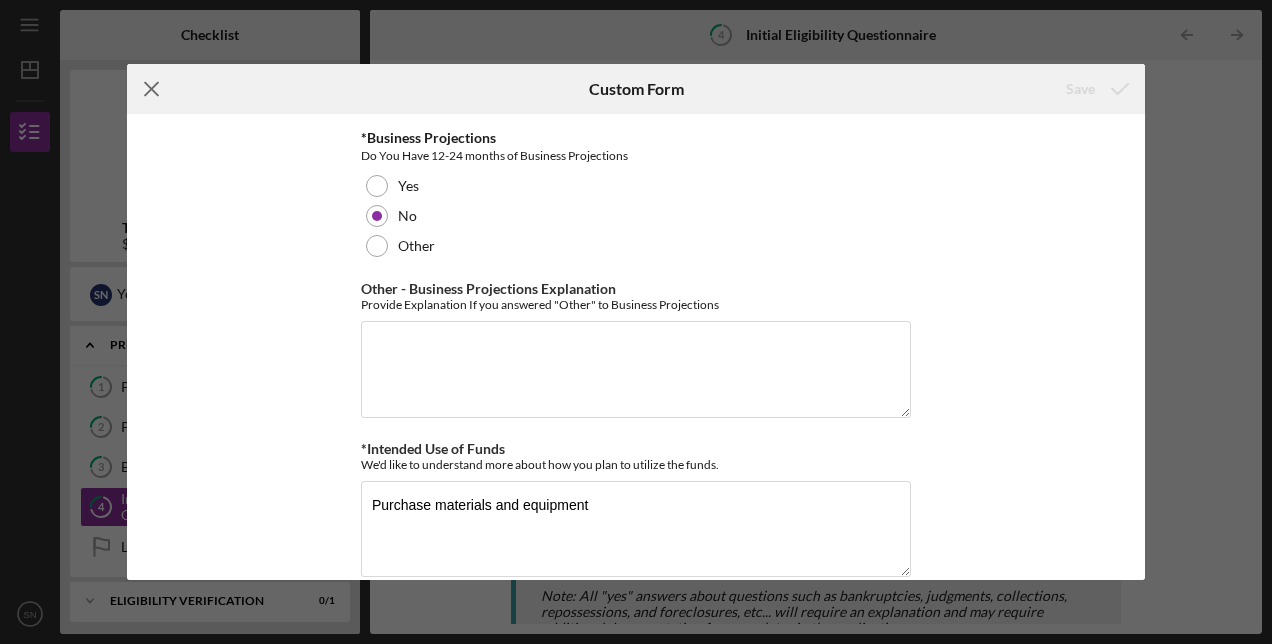 click on "Icon/Menu Close" 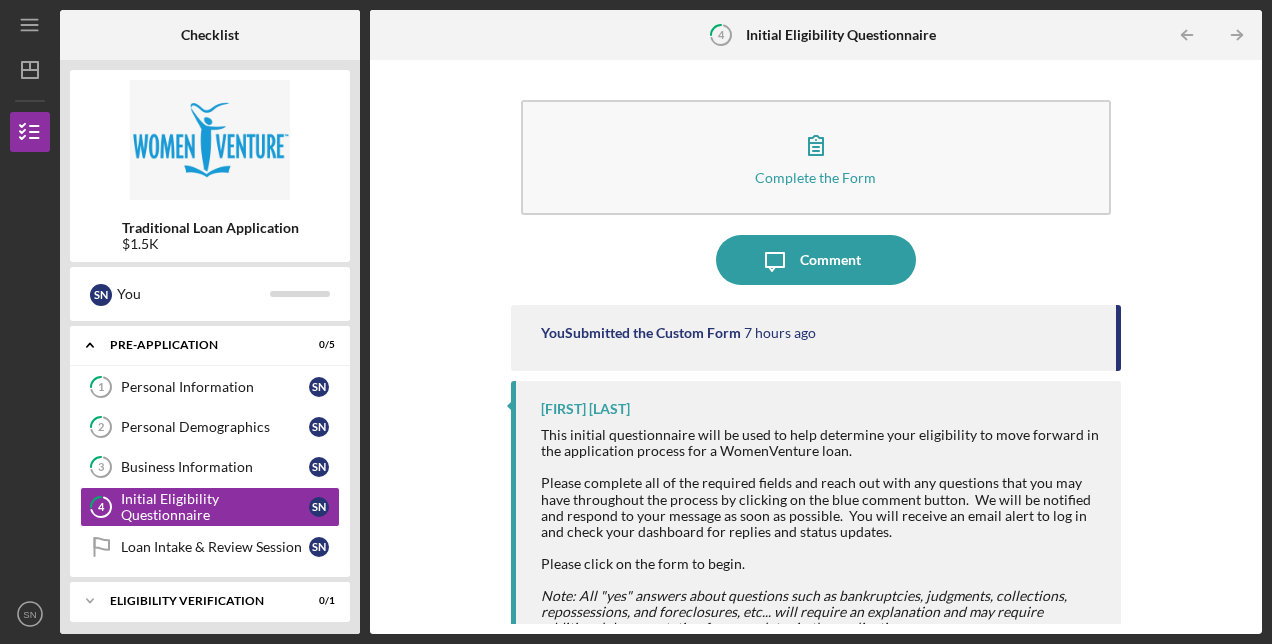 click on "Complete the Form Form Icon/Message Comment You  Submitted the Custom Form   7 hours ago [FIRST] [LAST]   This initial questionnaire will be used to help determine your eligibility to move forward in the application process for a WomenVenture loan.
Please complete all of the required fields and reach out with any questions that you may have throughout the process by clicking on the blue comment button.  We will be notified and respond to your message as soon as possible.  You will receive an email alert to log in and check your dashboard for replies and status updates.
Please click on the form to begin.
Note: All "yes" answers about questions such as bankruptcies, judgments, collections, repossessions, and foreclosures, etc... will require an explanation and may require additional documentation from you later in the application process." at bounding box center [816, 347] 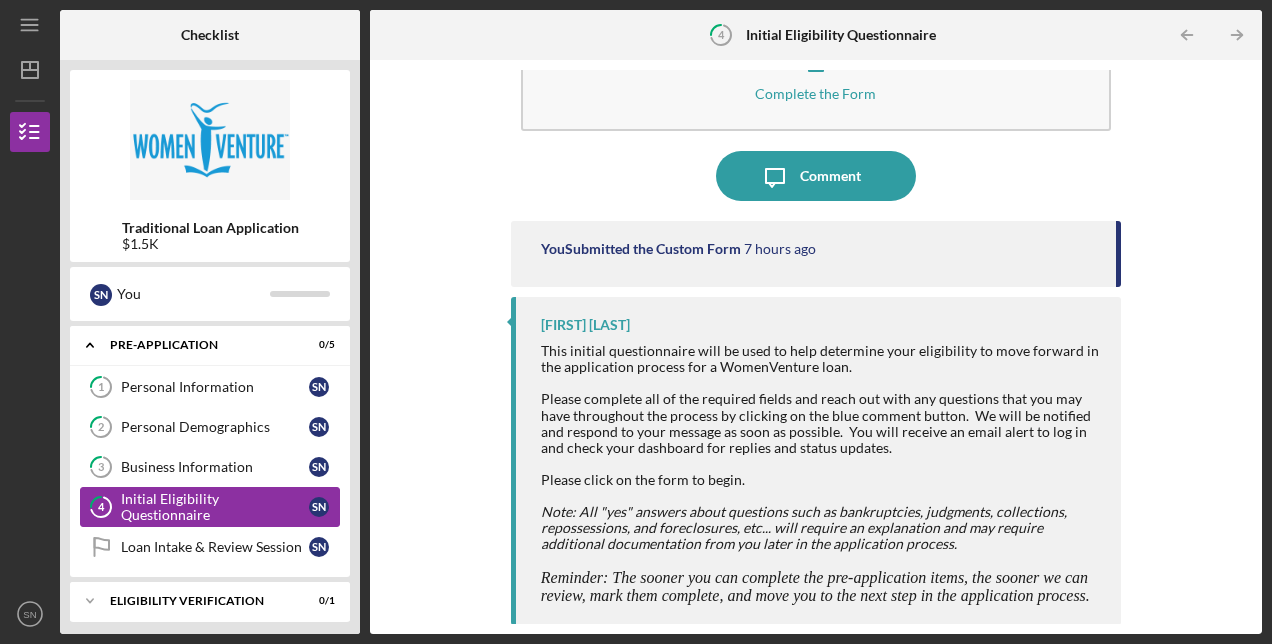 scroll, scrollTop: 139, scrollLeft: 0, axis: vertical 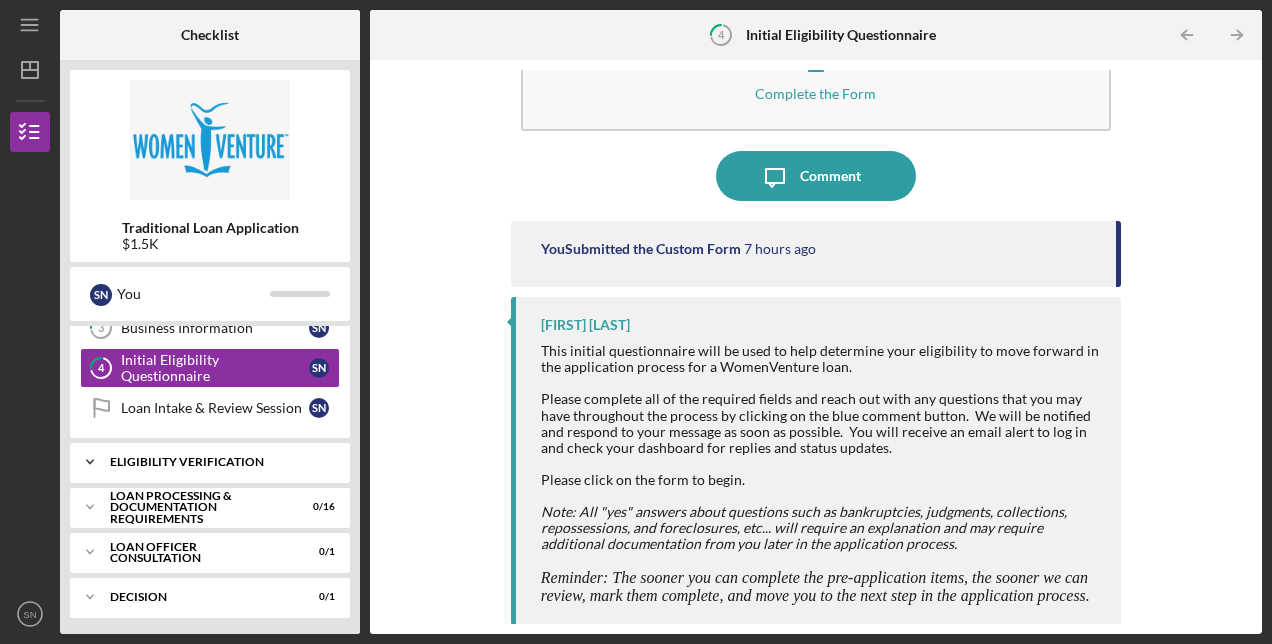 click on "Icon/Expander Eligibility Verification 0 / 1" at bounding box center [210, 462] 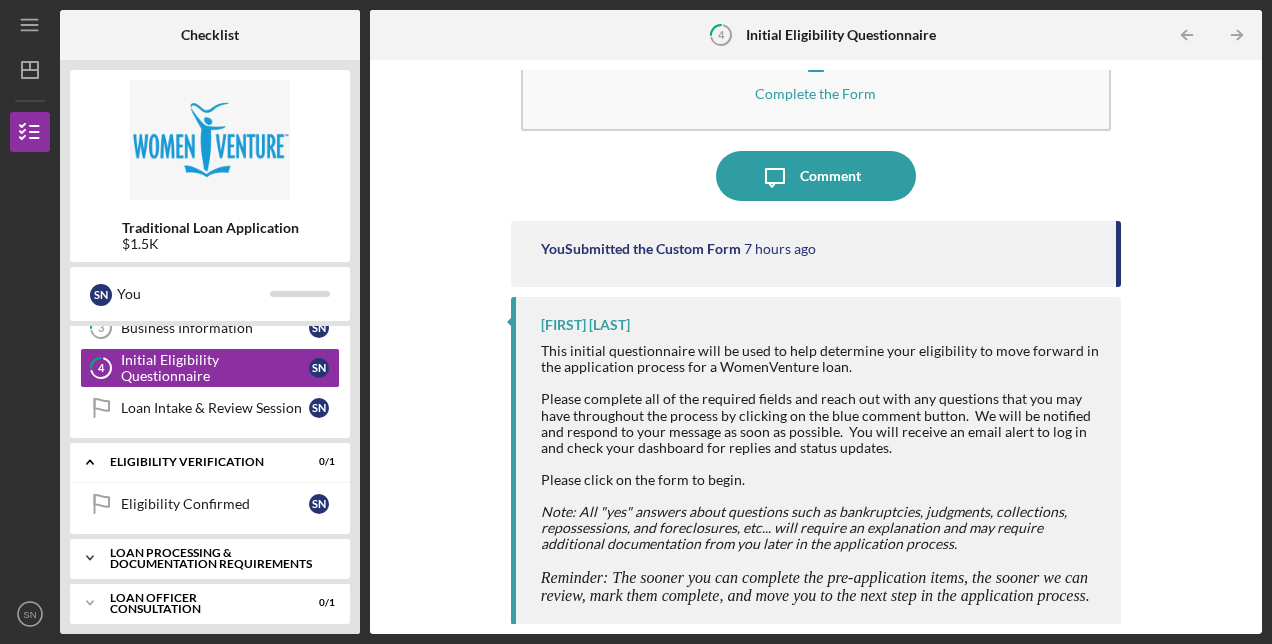 click on "Loan Processing & Documentation Requirements" at bounding box center [217, 558] 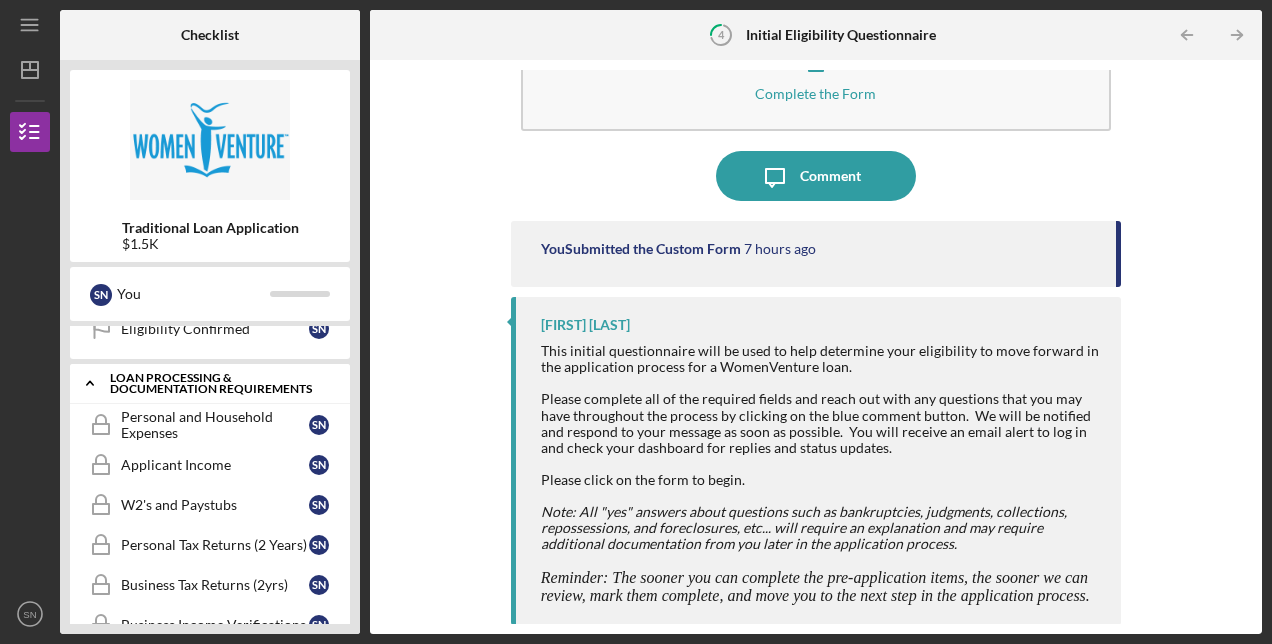 scroll, scrollTop: 313, scrollLeft: 0, axis: vertical 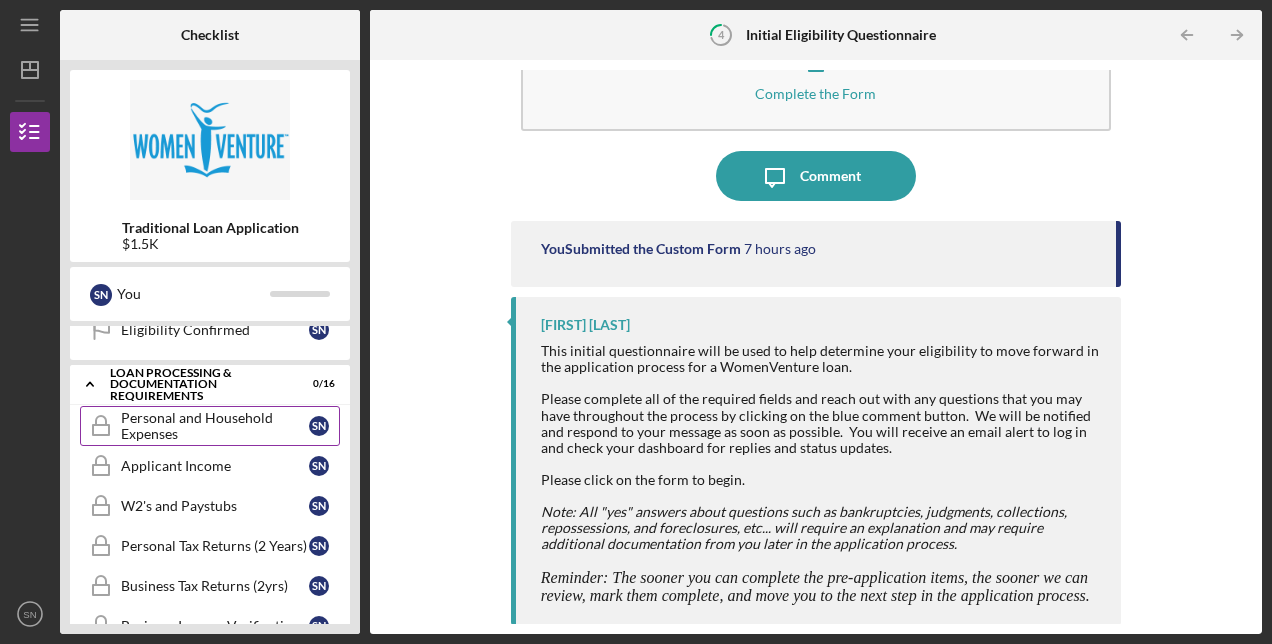 click on "Personal and Household Expenses" at bounding box center [215, 426] 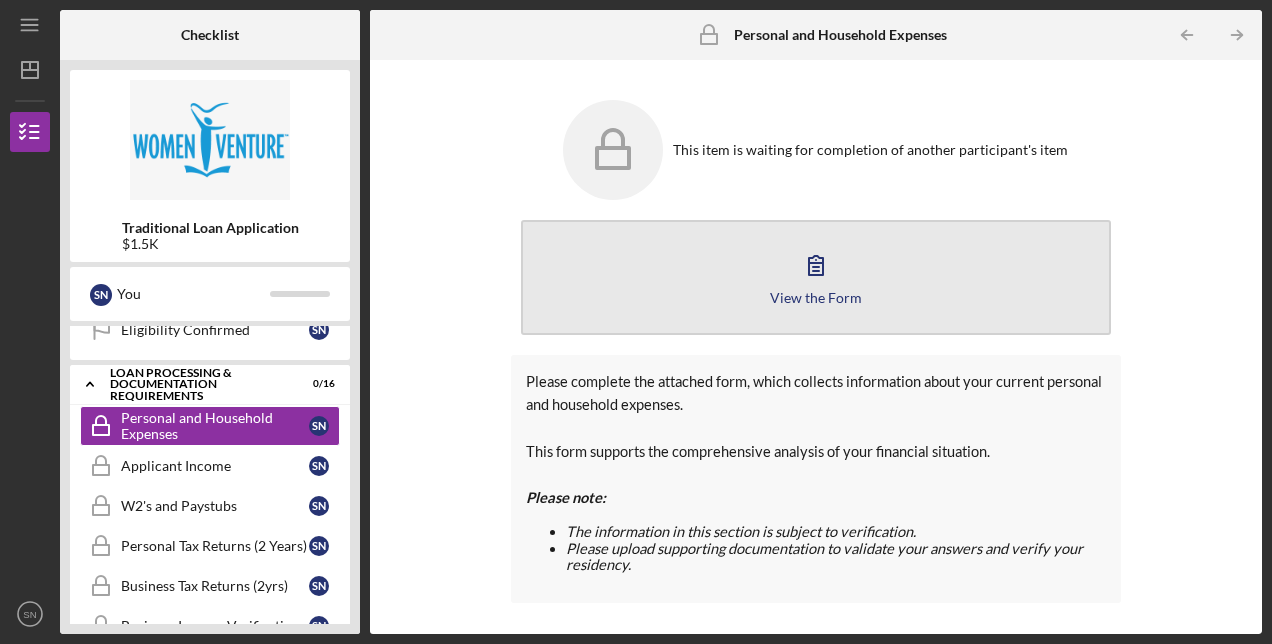 click 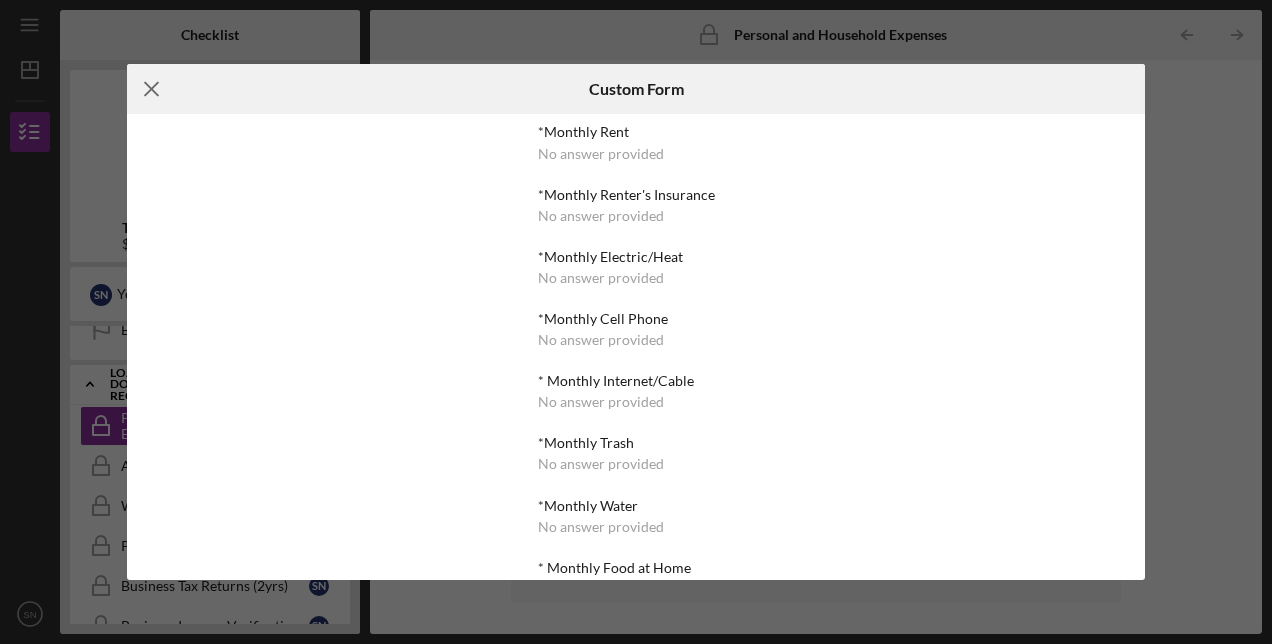 click on "Icon/Menu Close" 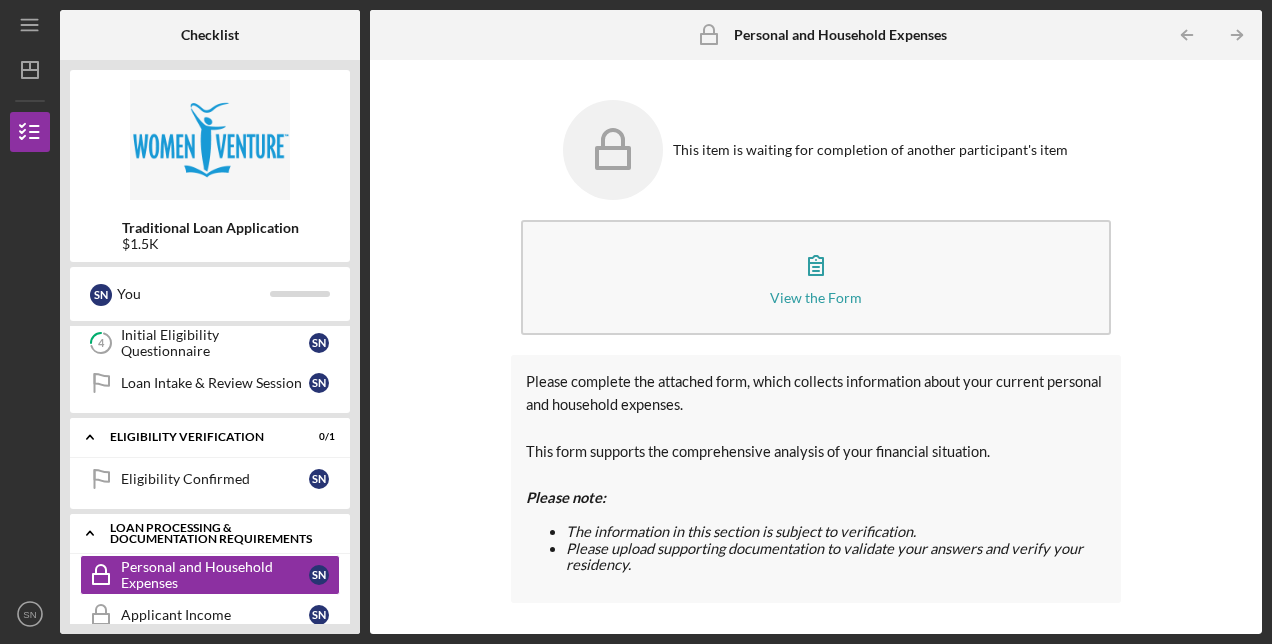 scroll, scrollTop: 163, scrollLeft: 0, axis: vertical 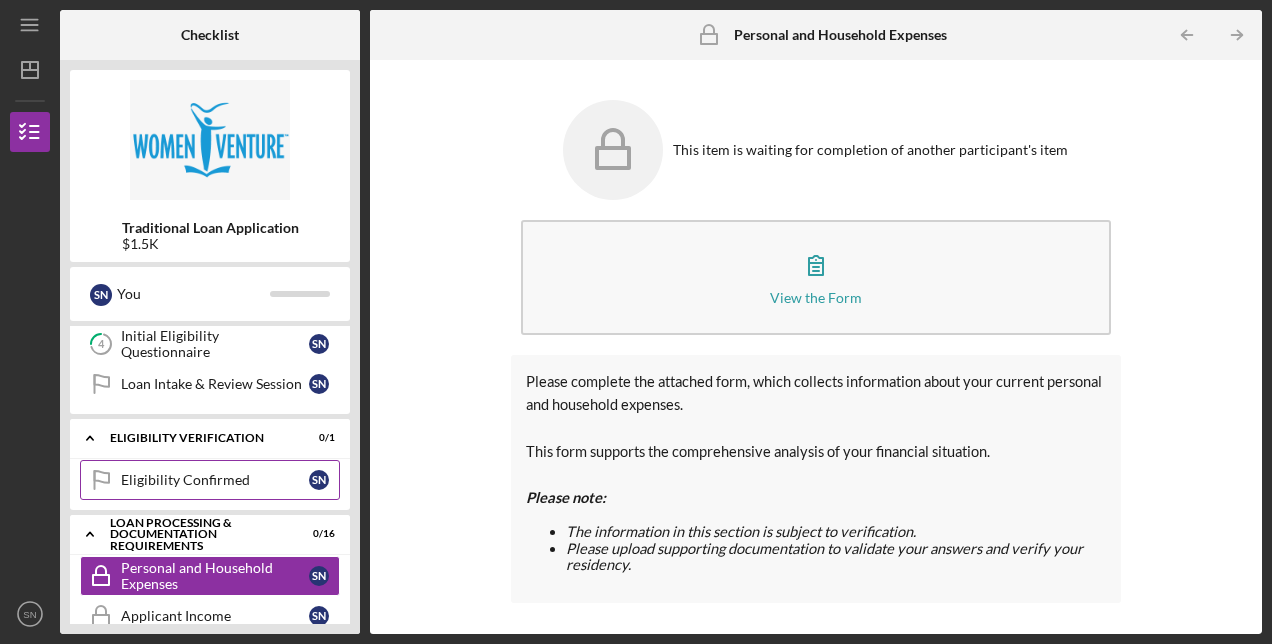 click on "Eligibility Confirmed Eligibility Confirmed S N" at bounding box center (210, 480) 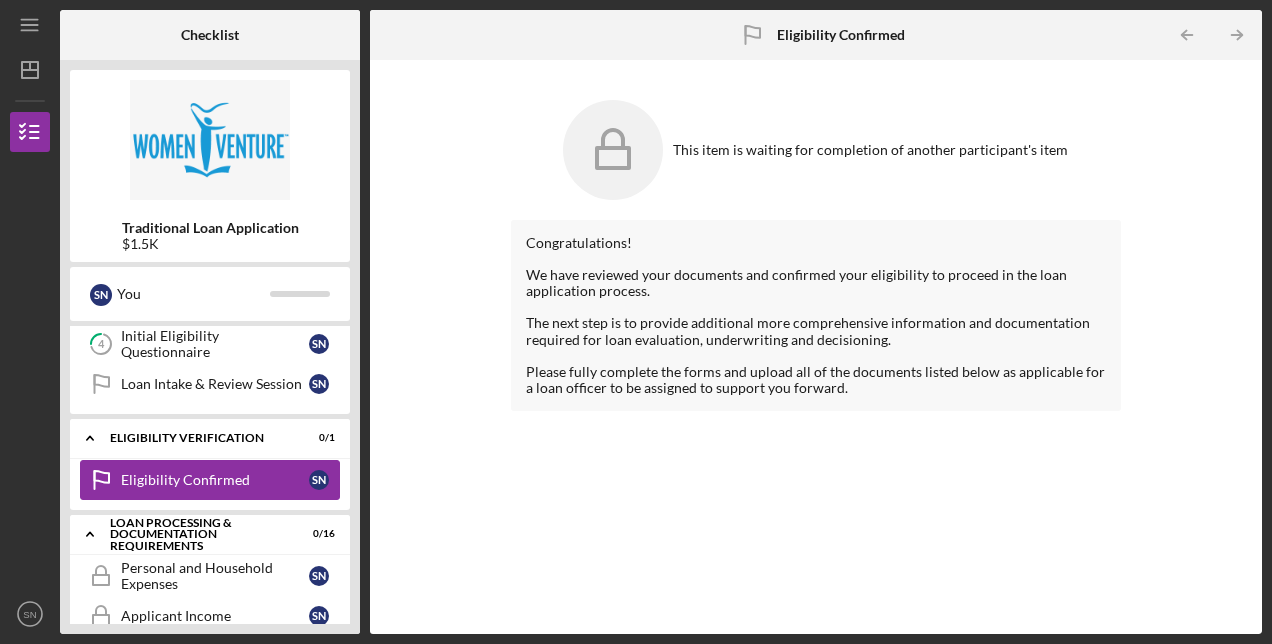 scroll, scrollTop: 0, scrollLeft: 0, axis: both 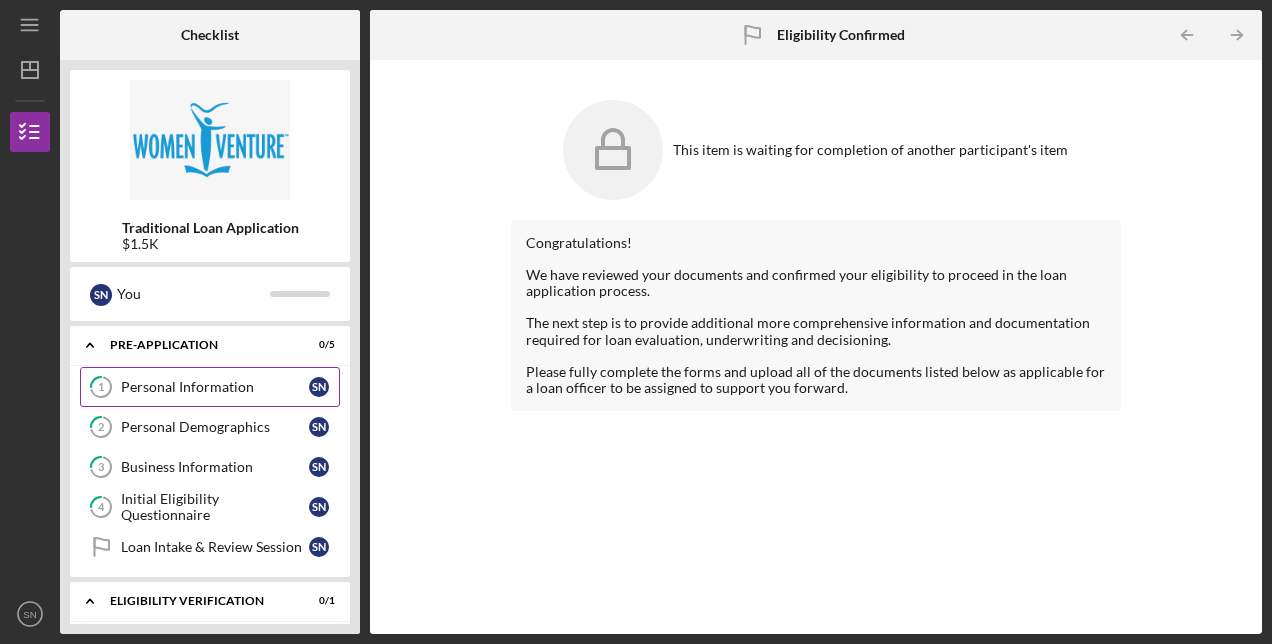 click on "Personal Information" at bounding box center (215, 387) 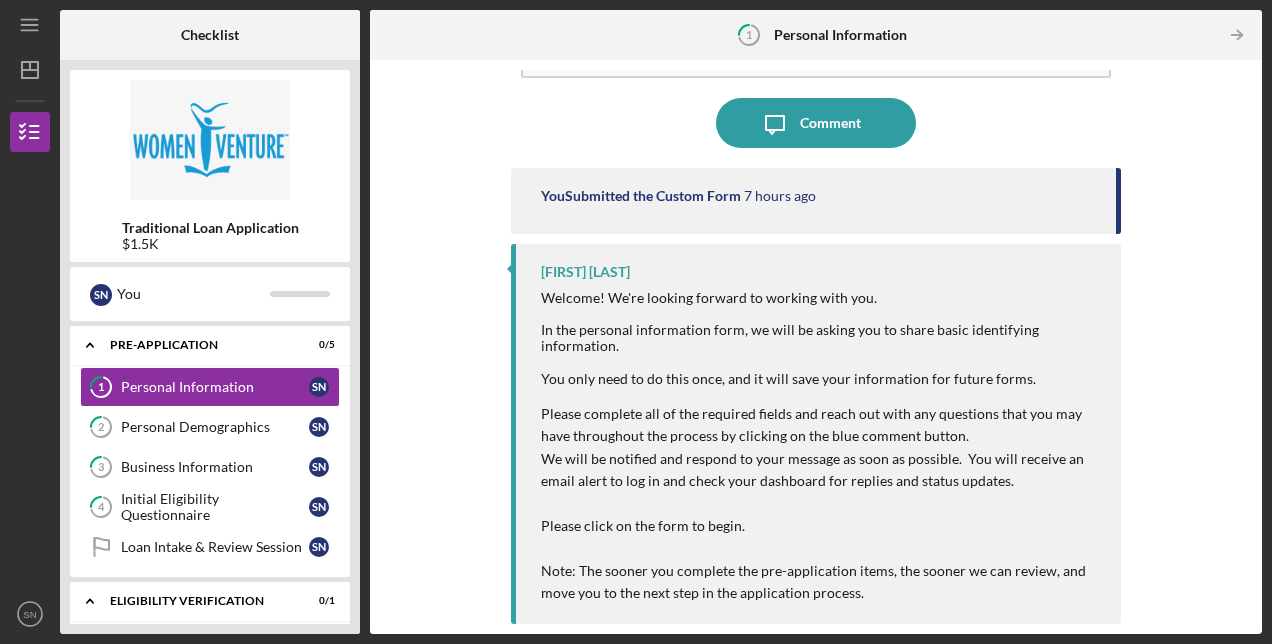 scroll, scrollTop: 0, scrollLeft: 0, axis: both 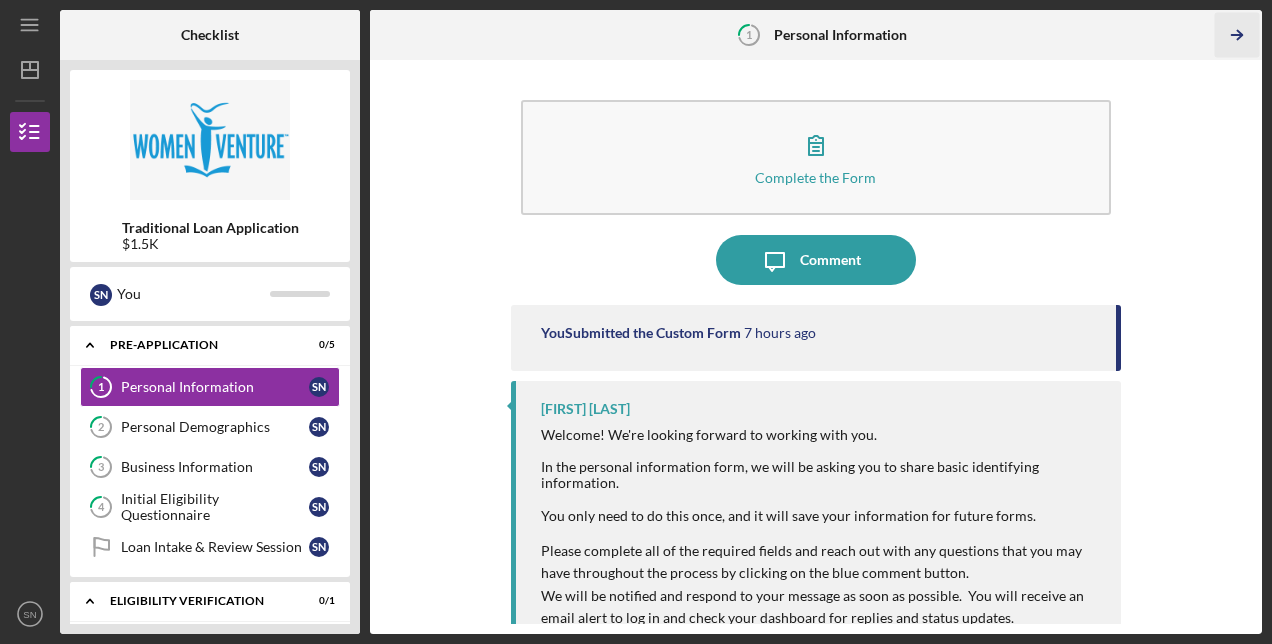 click 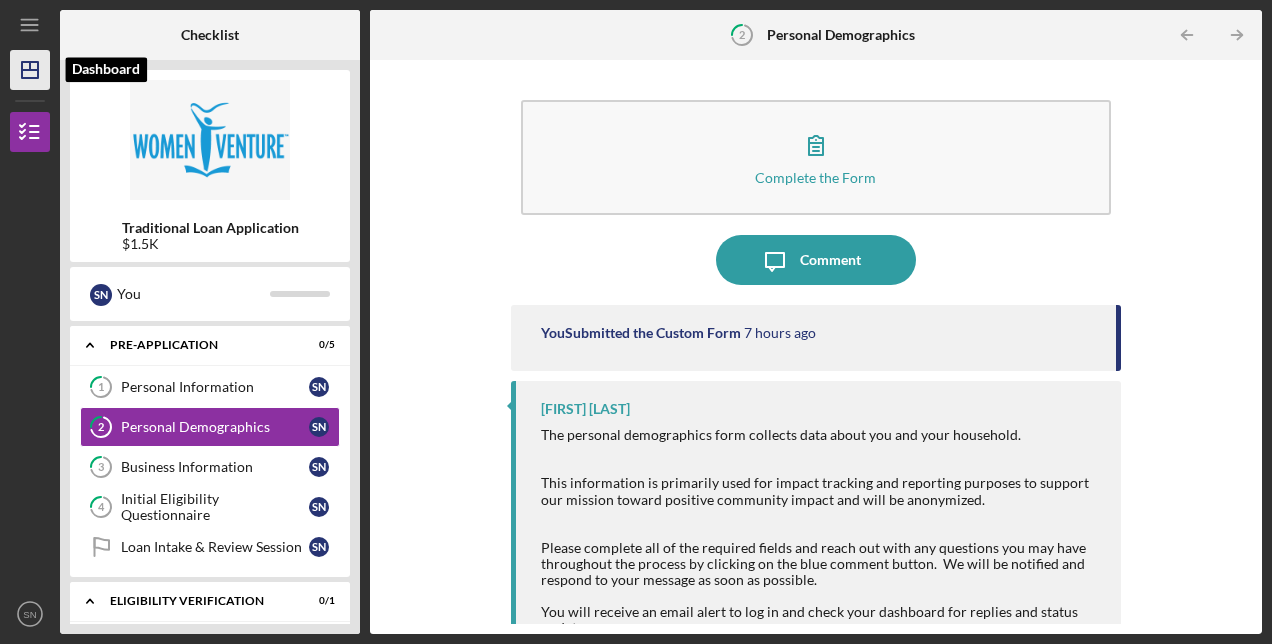click on "Icon/Dashboard" 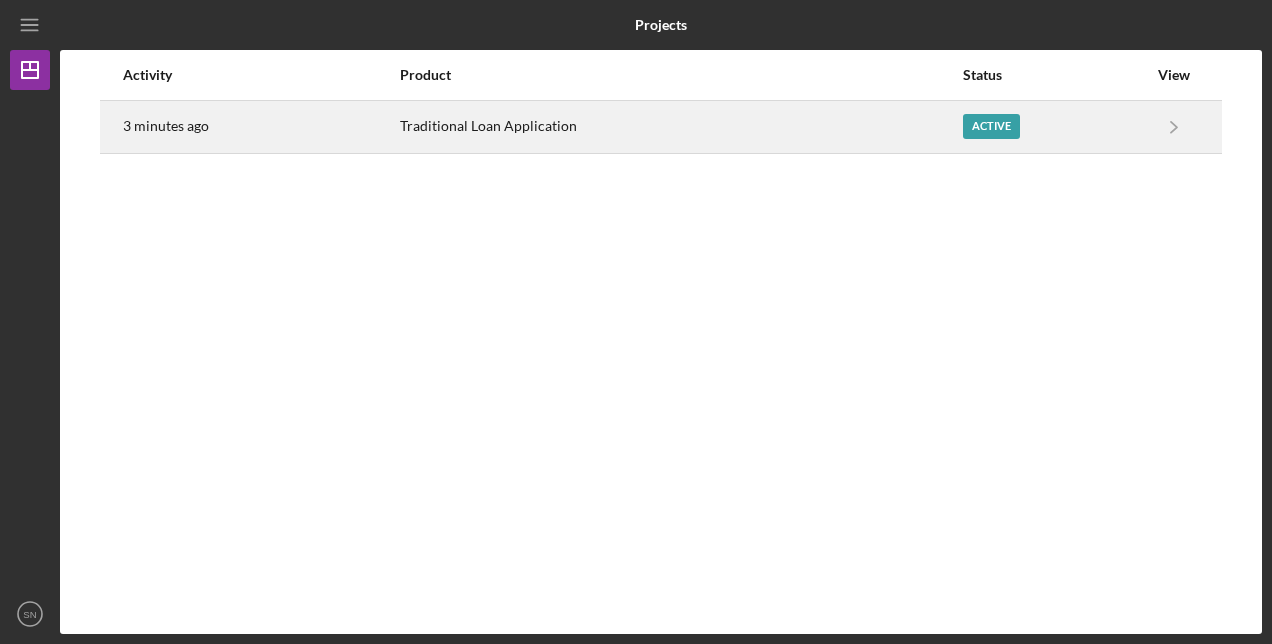 click on "Active" at bounding box center [1055, 127] 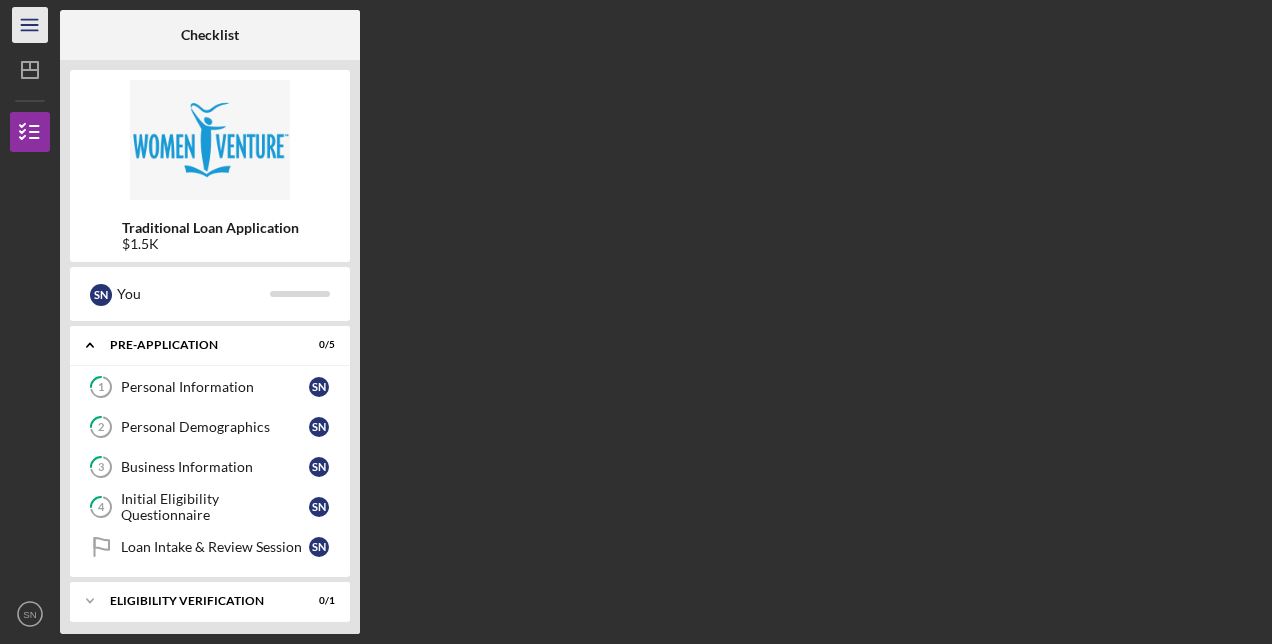 click on "Icon/Menu" 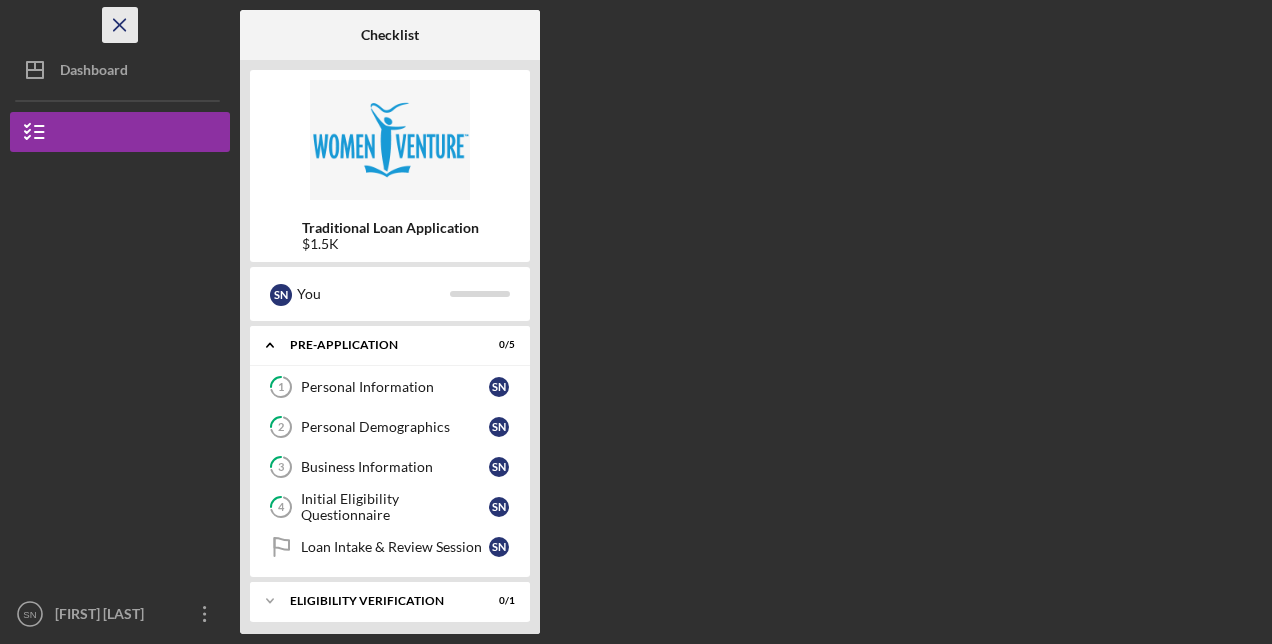 click on "Icon/Menu Close" 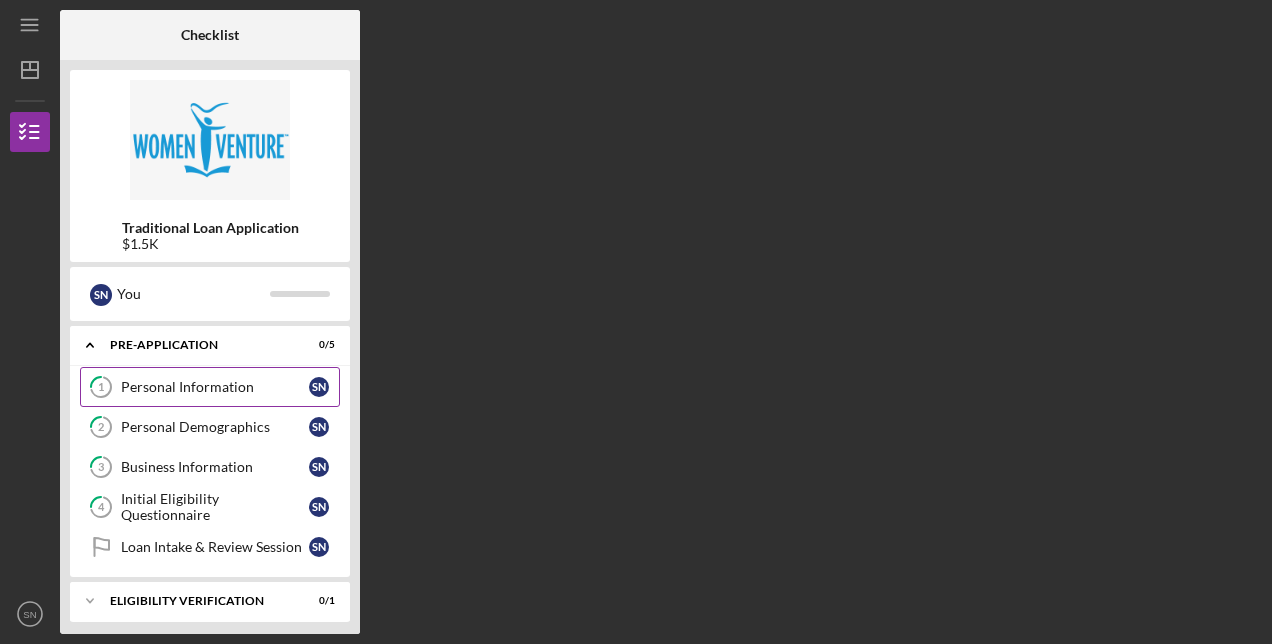click on "Personal Information" at bounding box center [215, 387] 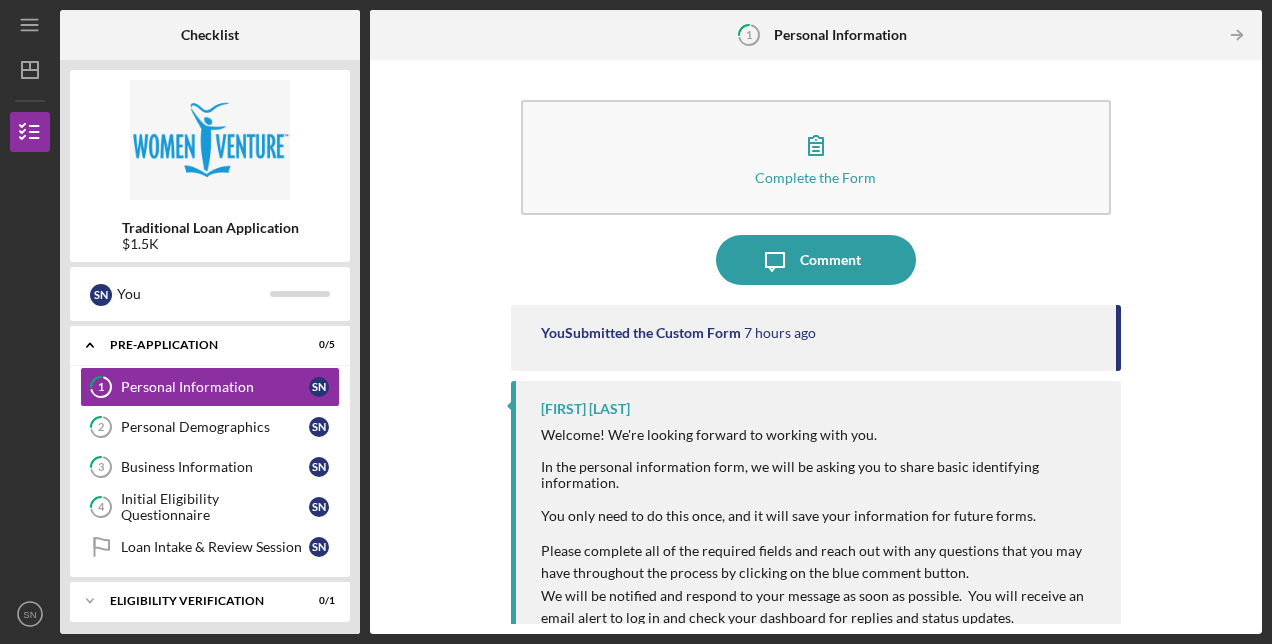 scroll, scrollTop: 137, scrollLeft: 0, axis: vertical 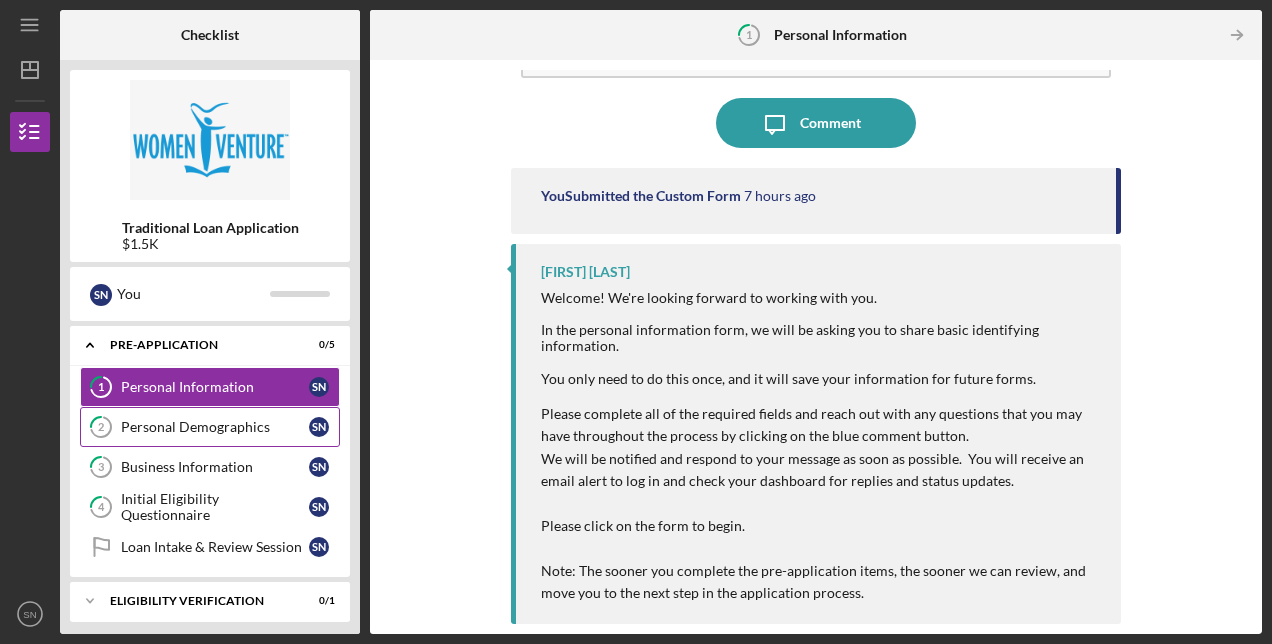 click on "Personal Demographics" at bounding box center [215, 427] 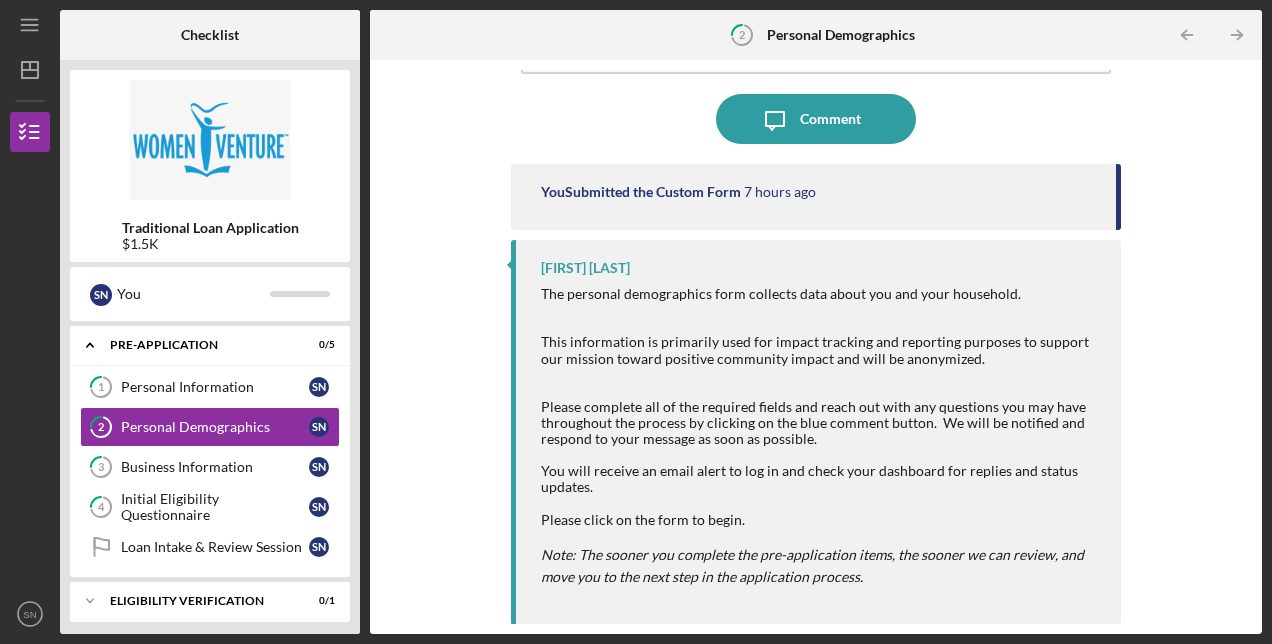 scroll, scrollTop: 141, scrollLeft: 0, axis: vertical 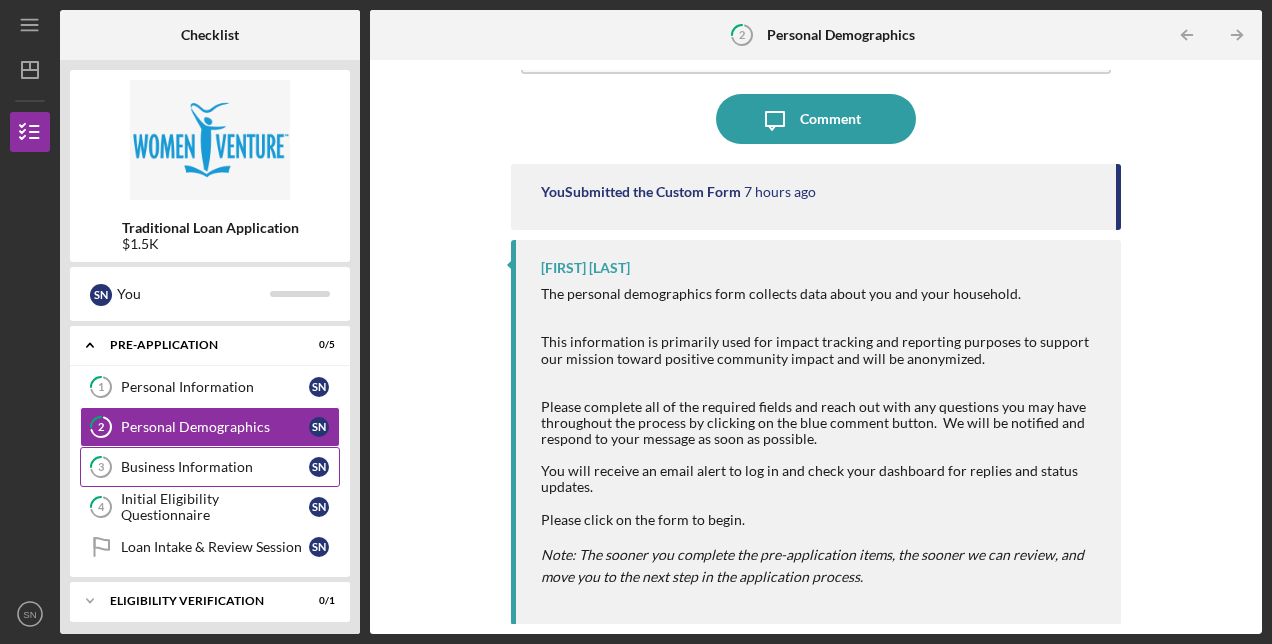 click on "3 Business Information S N" at bounding box center (210, 467) 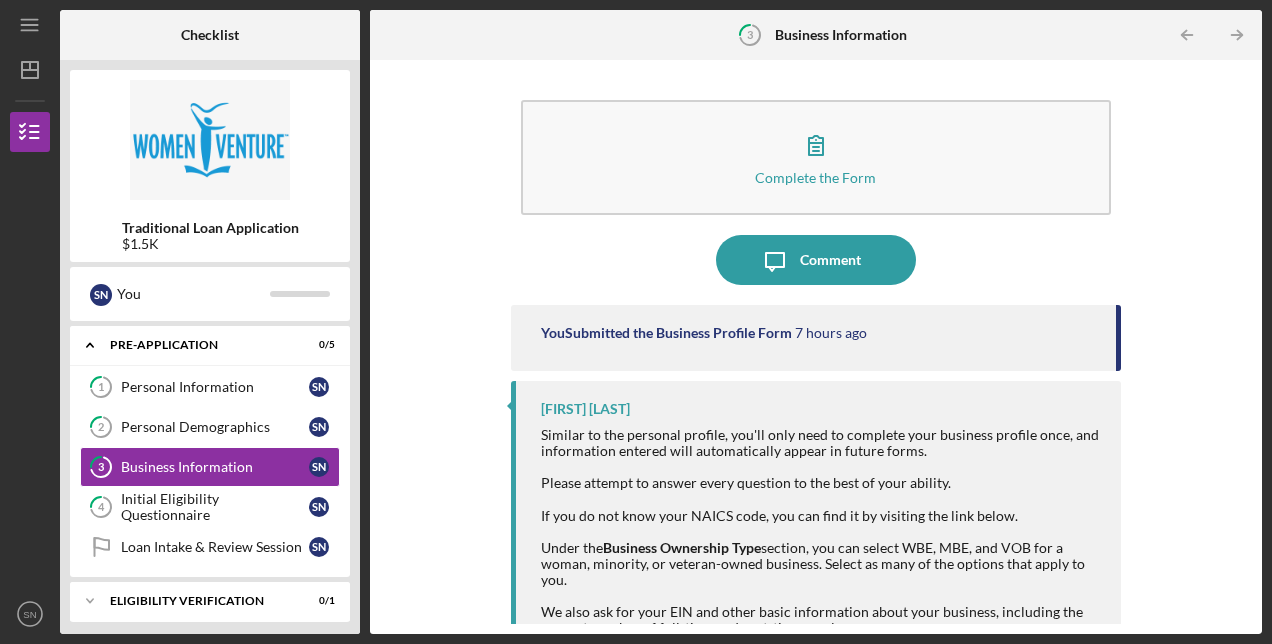 scroll, scrollTop: 87, scrollLeft: 0, axis: vertical 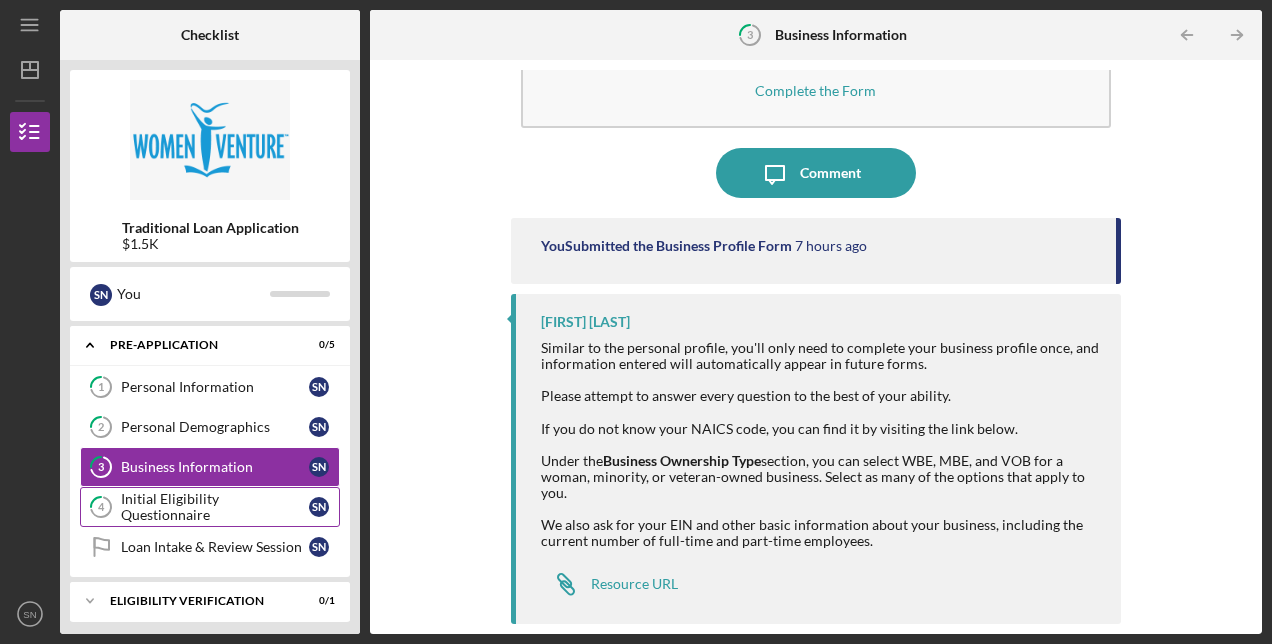click on "Initial Eligibility Questionnaire" at bounding box center [215, 507] 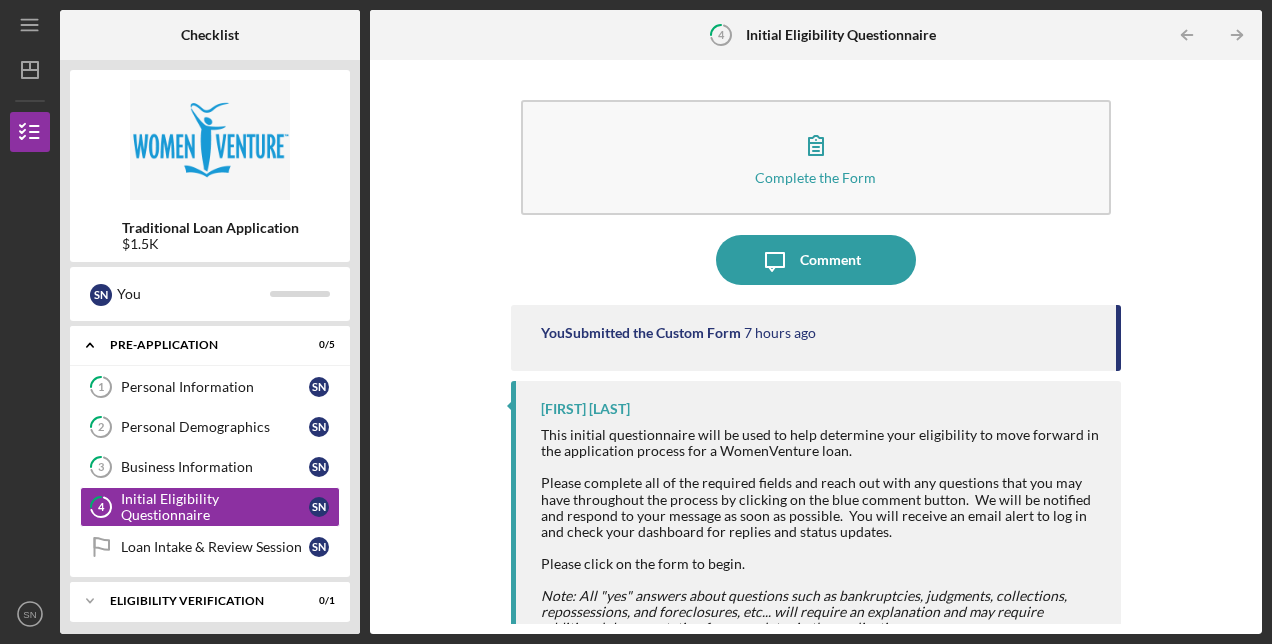 scroll, scrollTop: 84, scrollLeft: 0, axis: vertical 